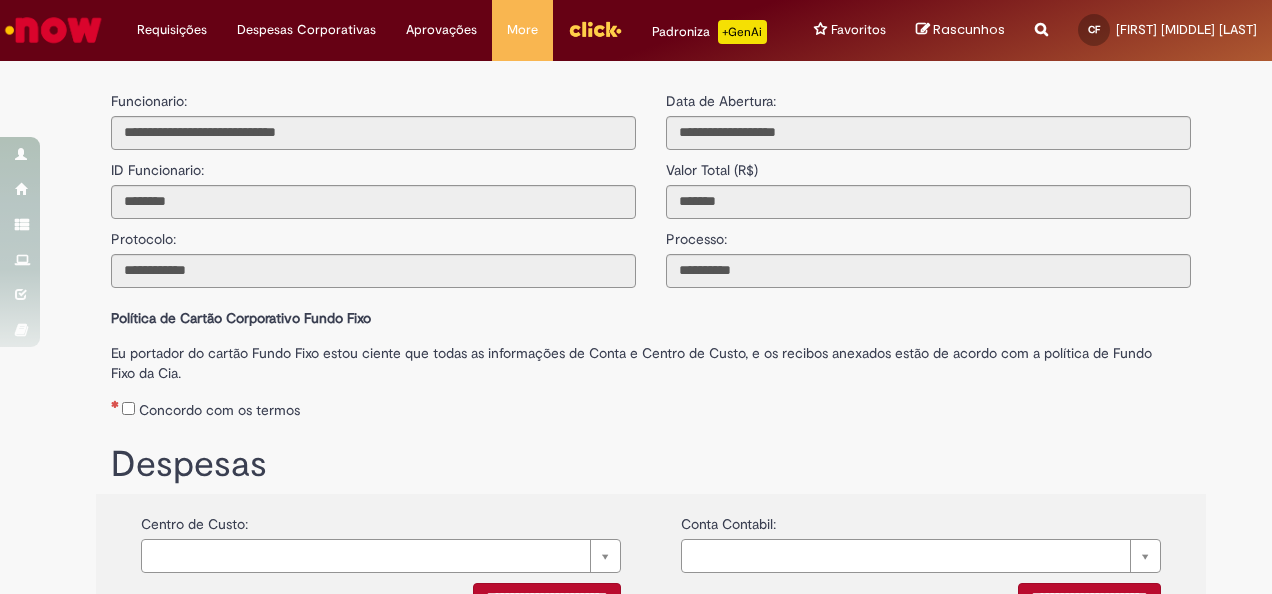 scroll, scrollTop: 0, scrollLeft: 0, axis: both 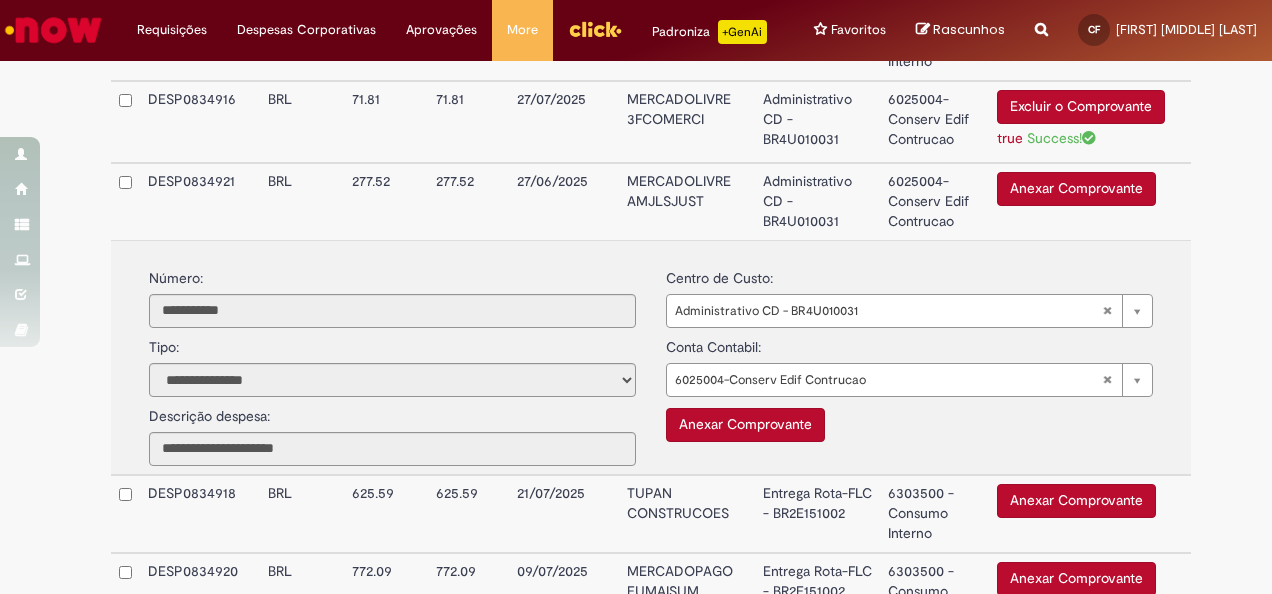 click on "Anexar Comprovante" at bounding box center [745, 425] 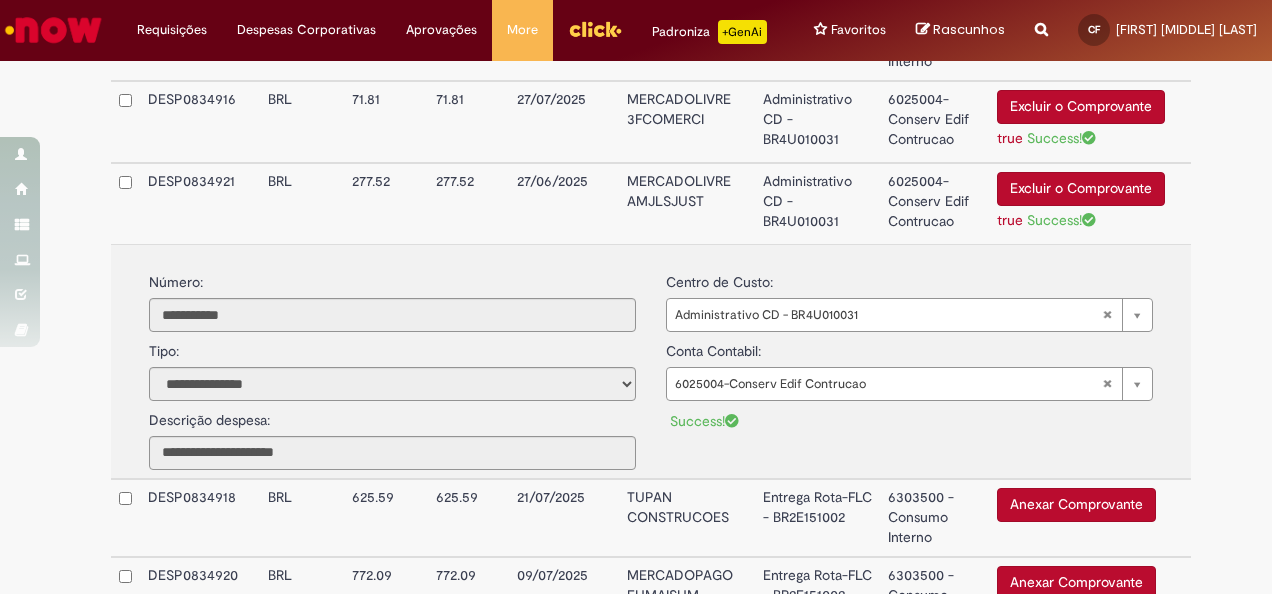 click on "MERCADOLIVRE AMJLSJUST" at bounding box center [687, 203] 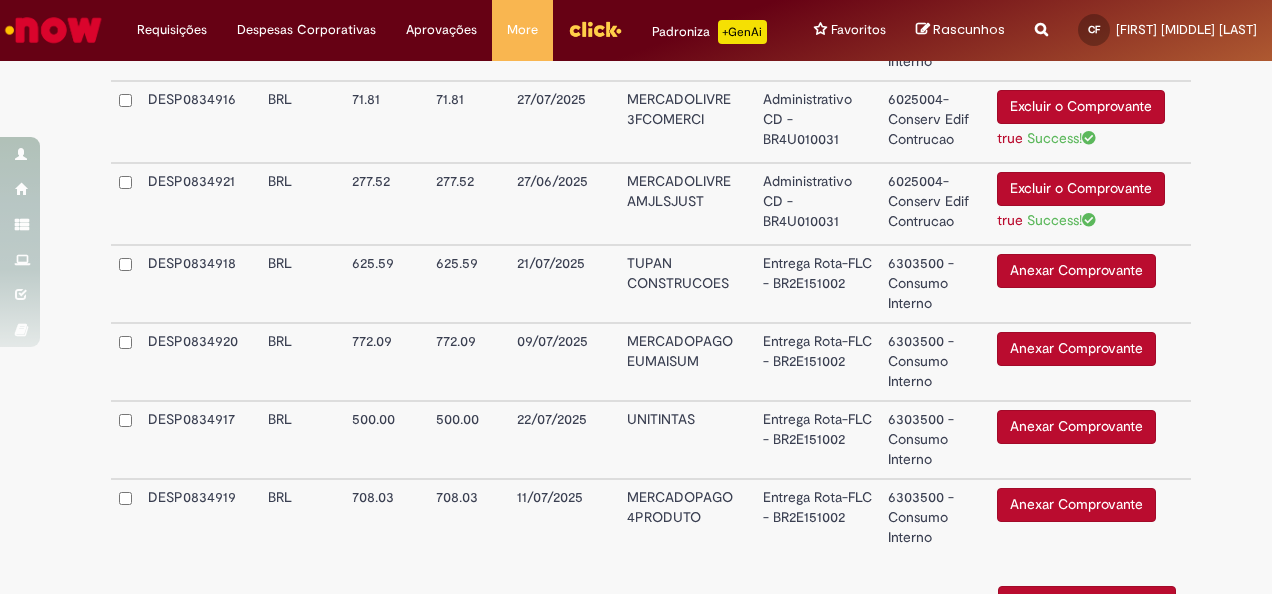click on "6303500 - Consumo Interno" at bounding box center [934, 362] 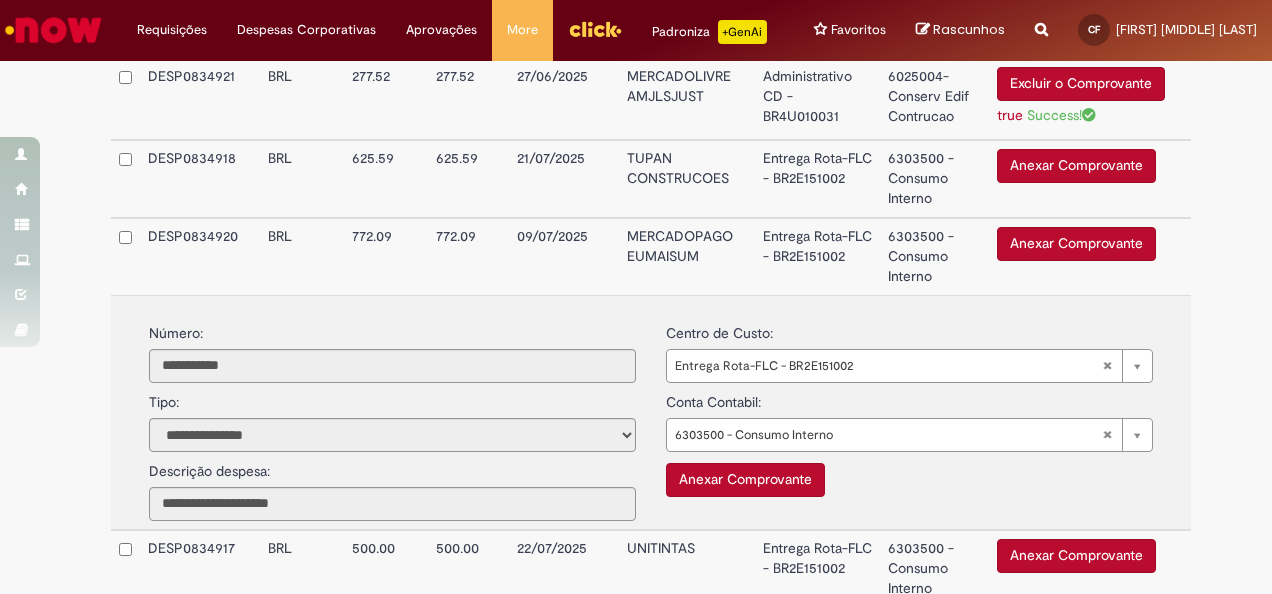 scroll, scrollTop: 898, scrollLeft: 0, axis: vertical 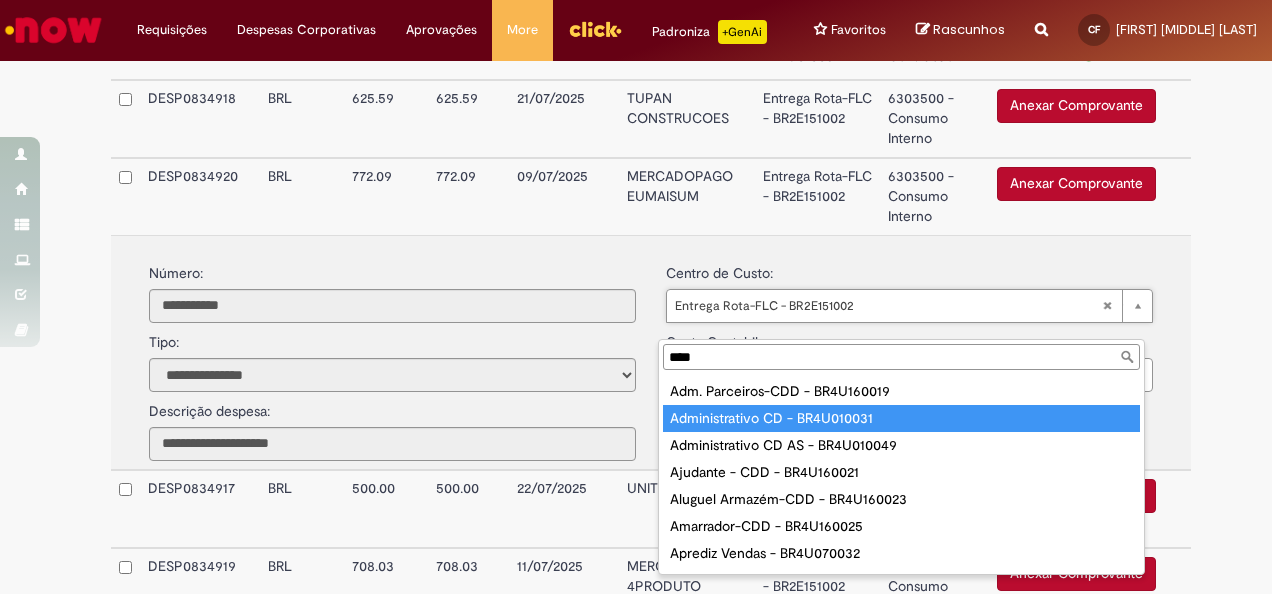 type on "****" 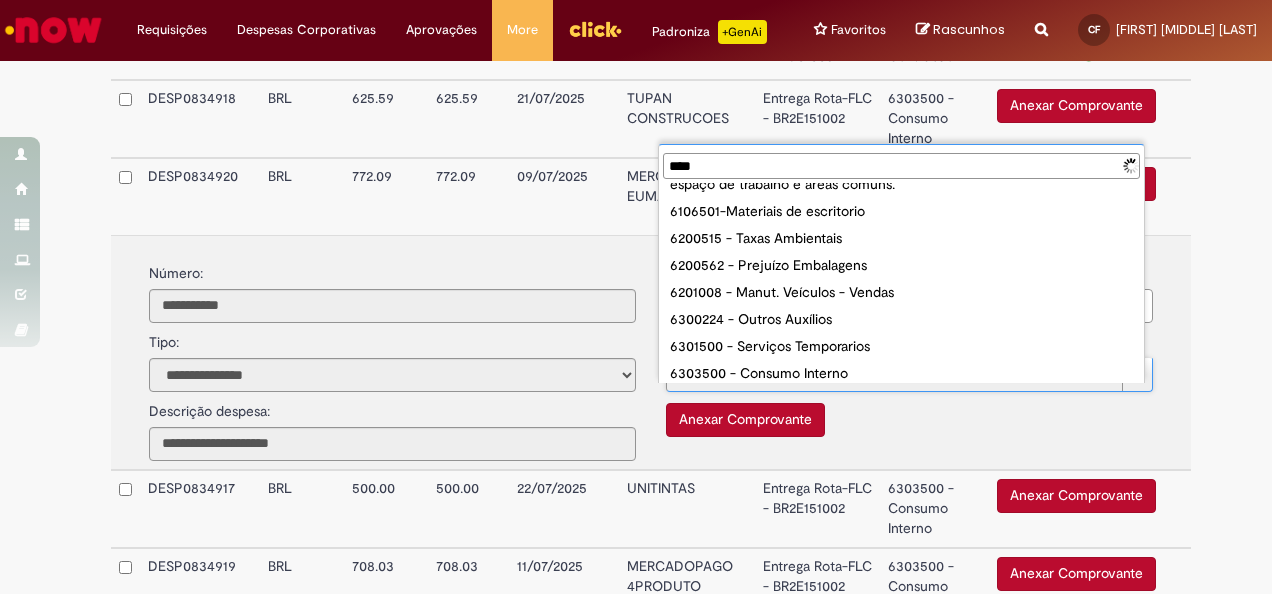 scroll, scrollTop: 0, scrollLeft: 0, axis: both 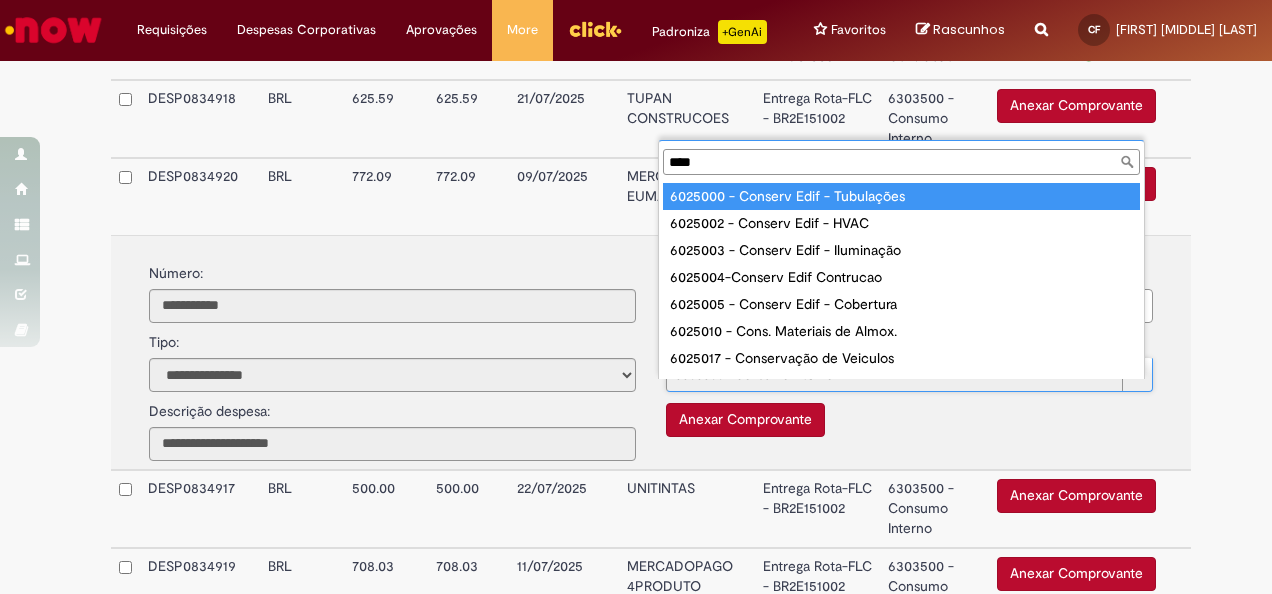 type on "****" 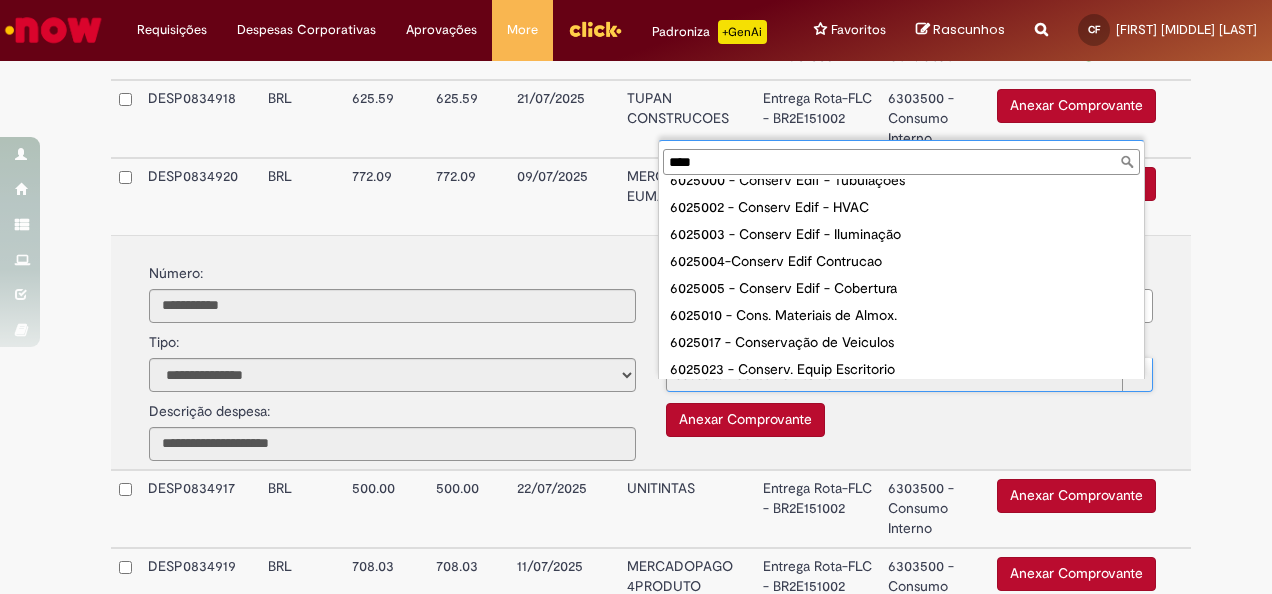 scroll, scrollTop: 0, scrollLeft: 0, axis: both 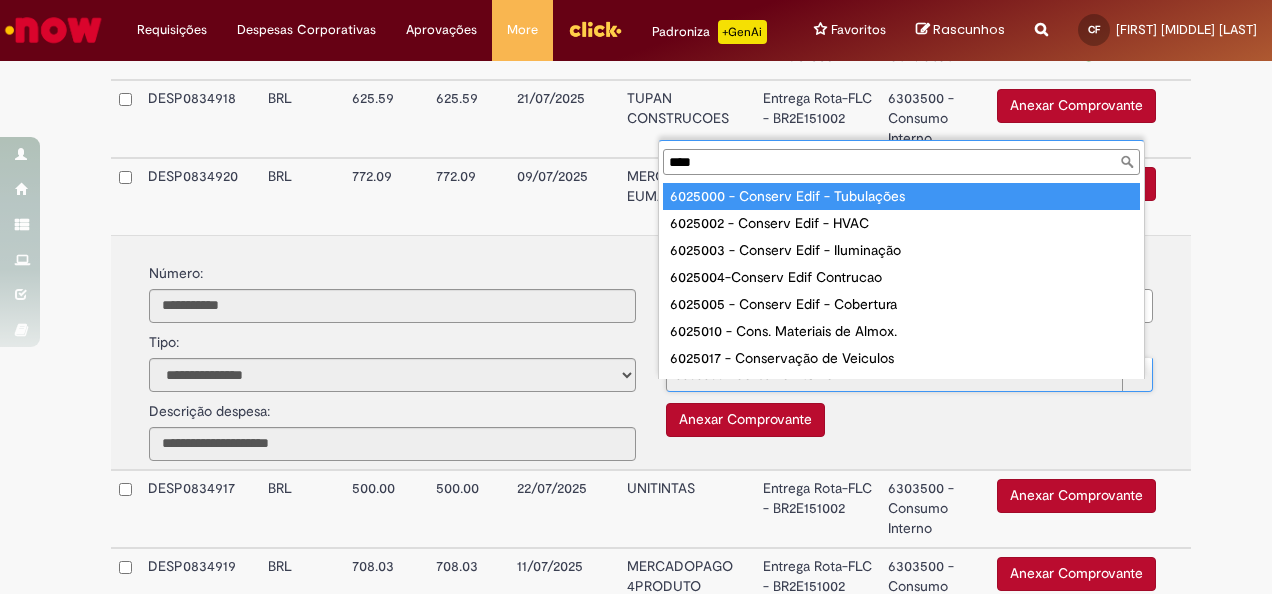 type on "**********" 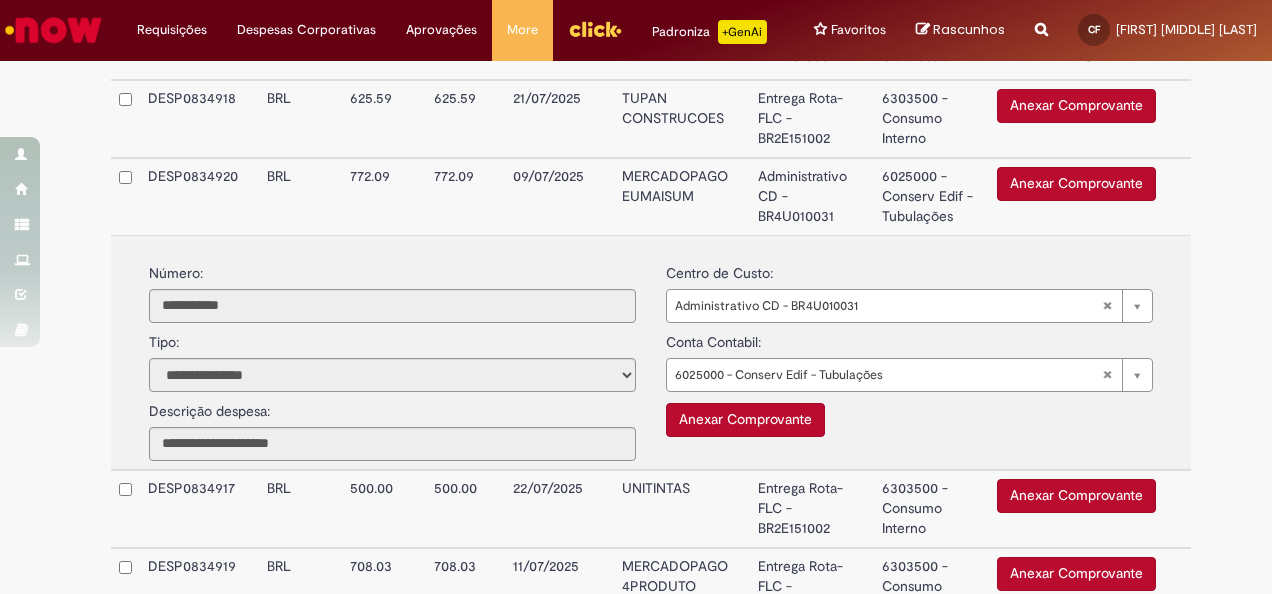 click on "Anexar Comprovante" at bounding box center (745, 420) 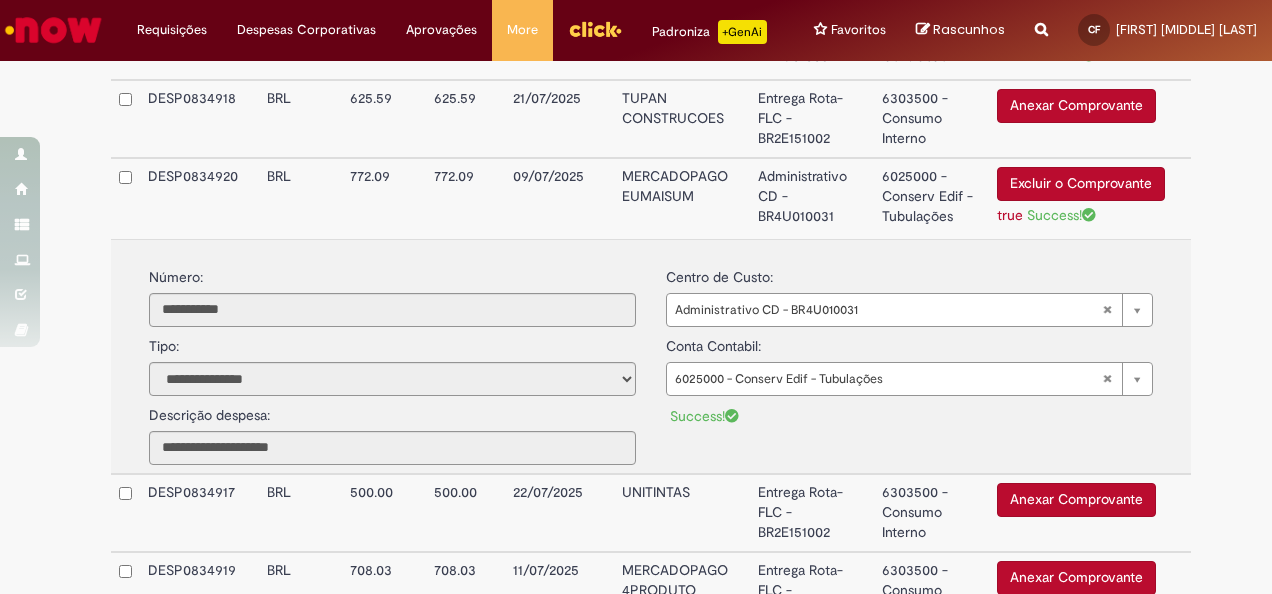 click on "MERCADOPAGO  EUMAISUM" at bounding box center [681, 198] 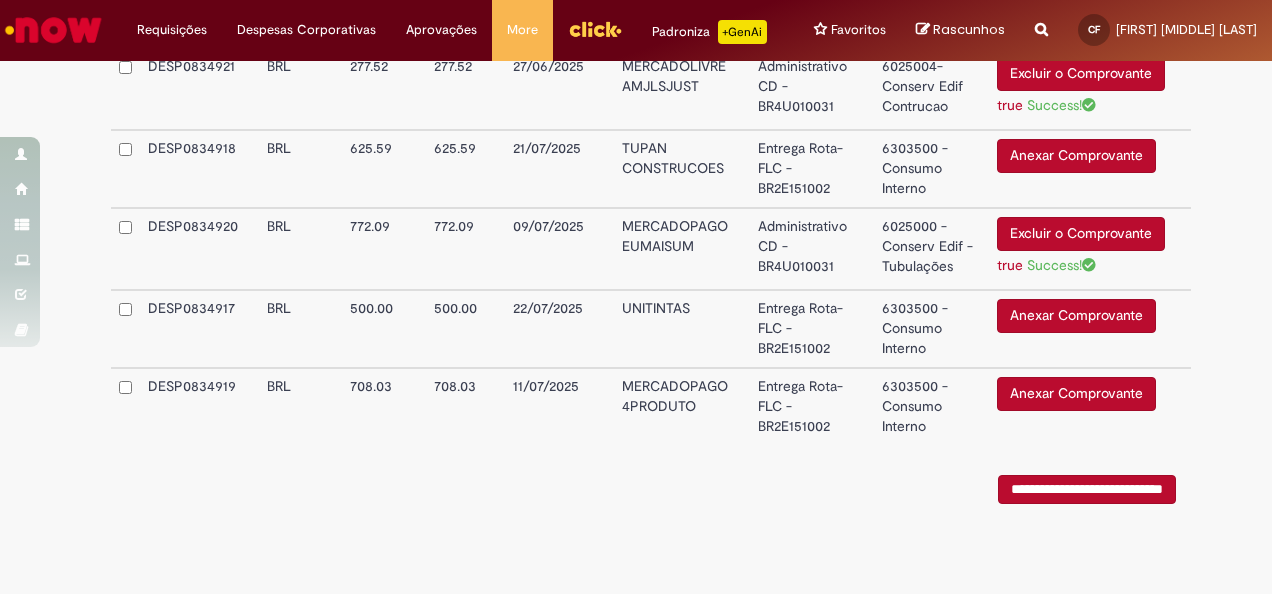 click on "Entrega Rota-FLC - BR2E151002" at bounding box center [812, 406] 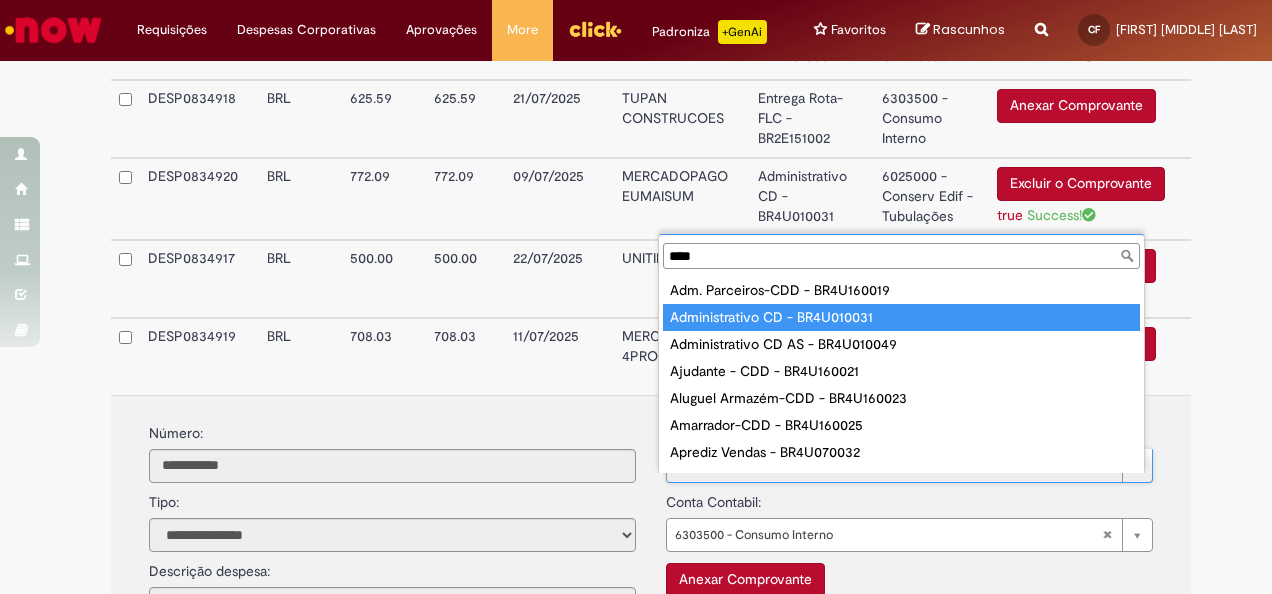 type on "****" 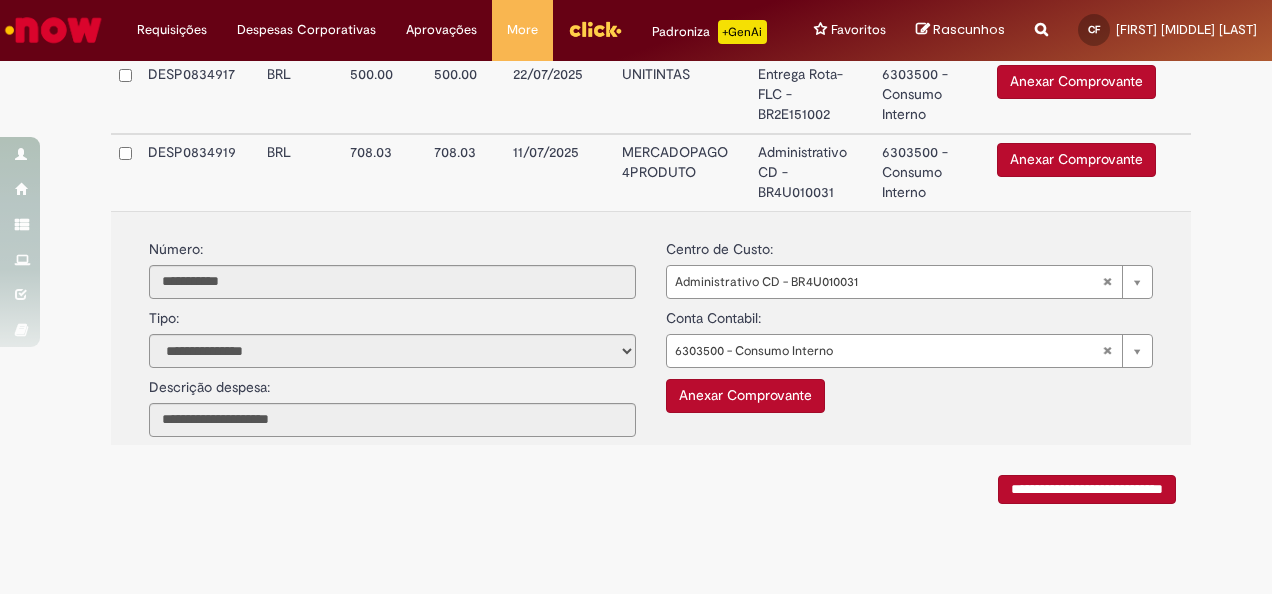scroll, scrollTop: 1104, scrollLeft: 0, axis: vertical 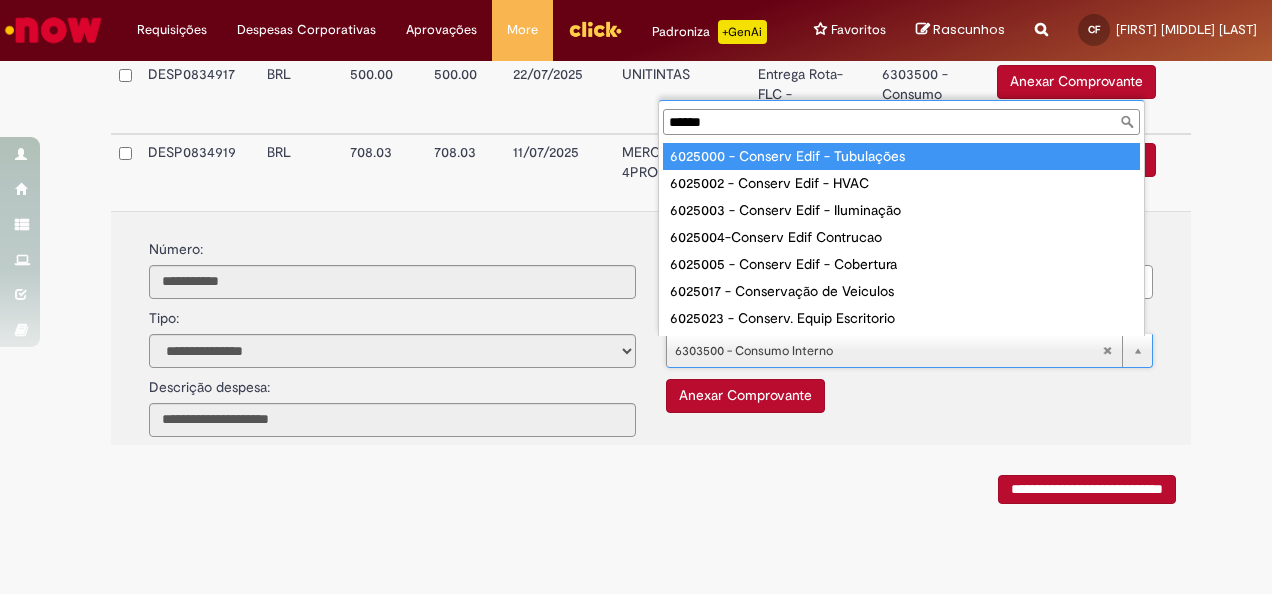 type on "******" 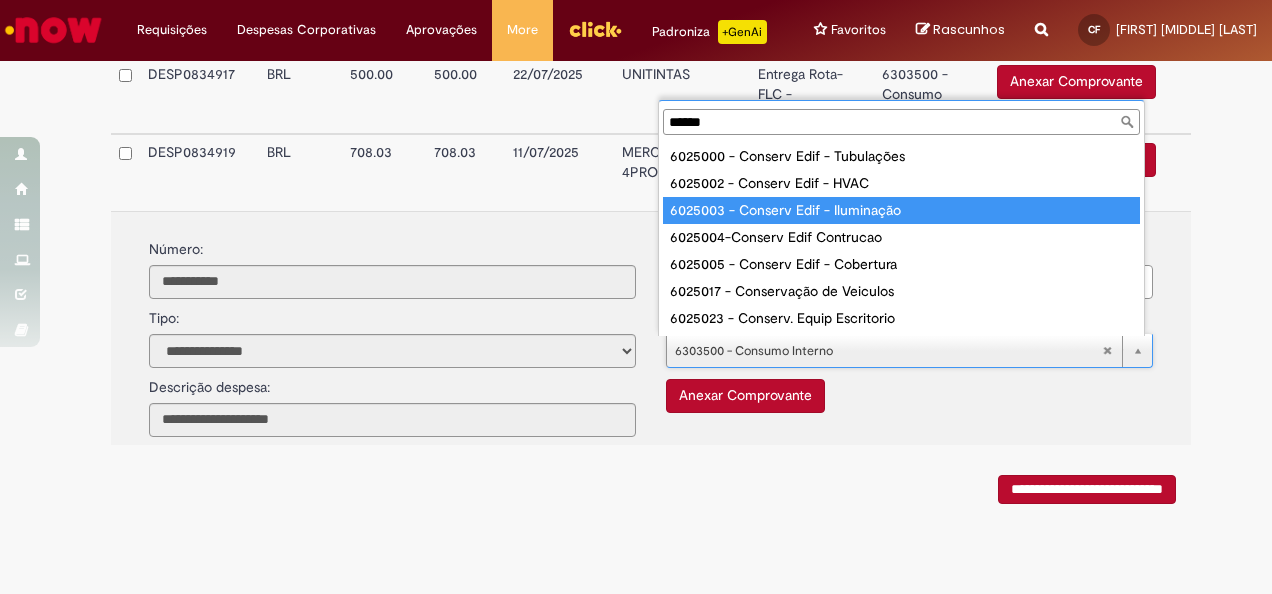 type on "**********" 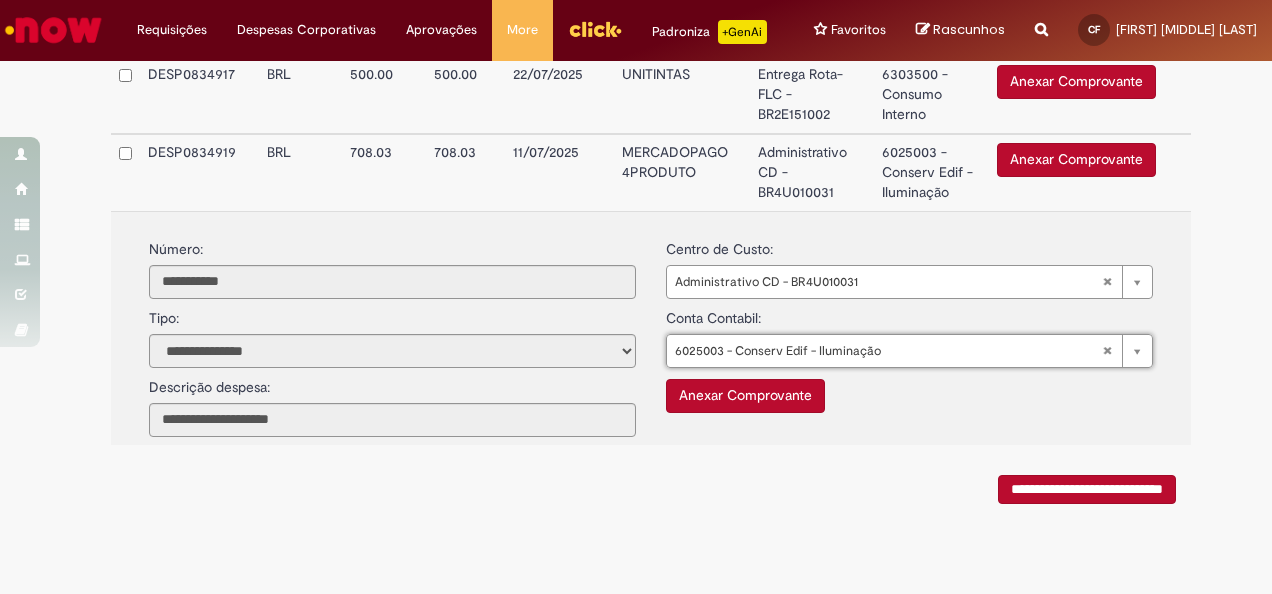 click on "Anexar Comprovante" at bounding box center [745, 396] 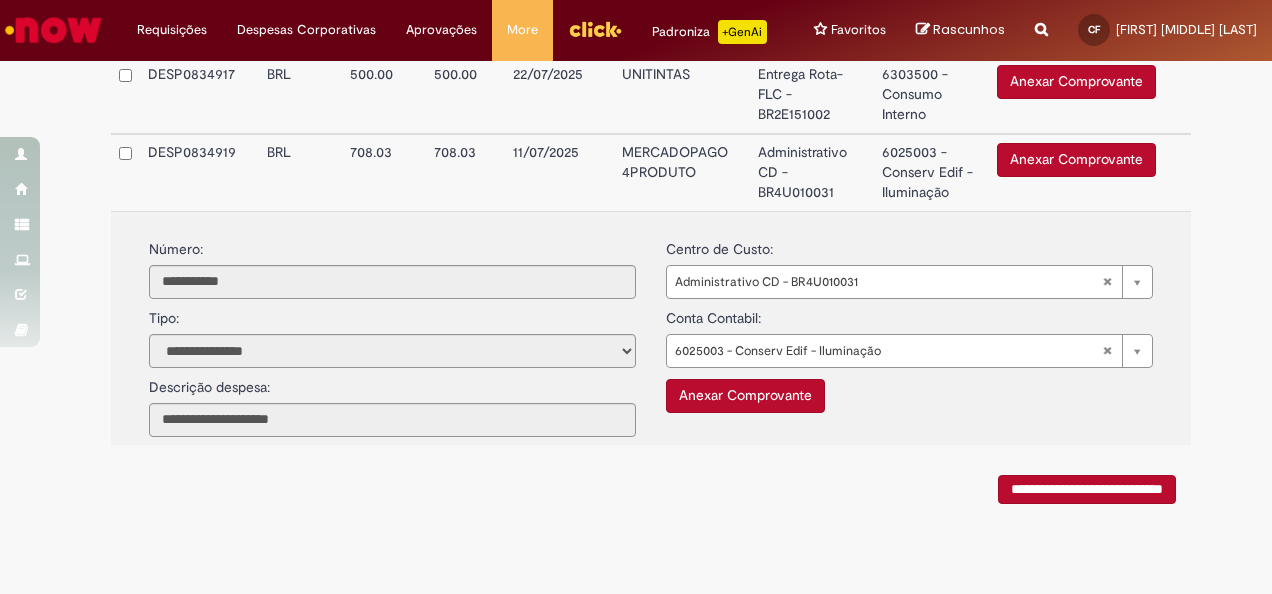 click on "Anexar Comprovante" at bounding box center [745, 396] 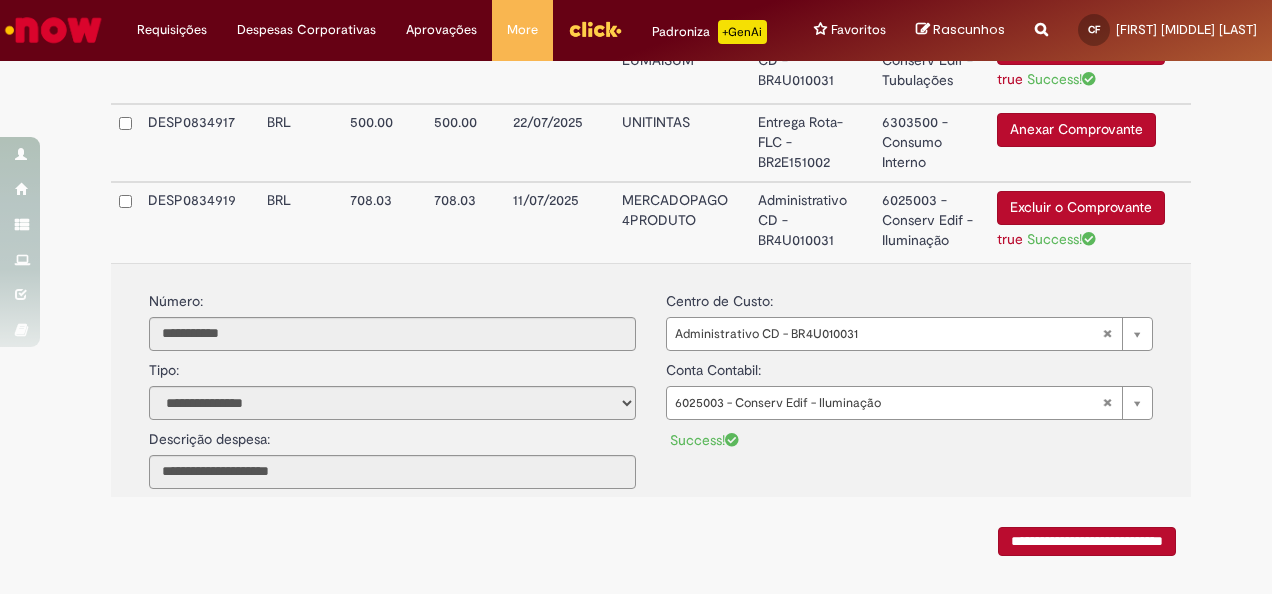 scroll, scrollTop: 1030, scrollLeft: 0, axis: vertical 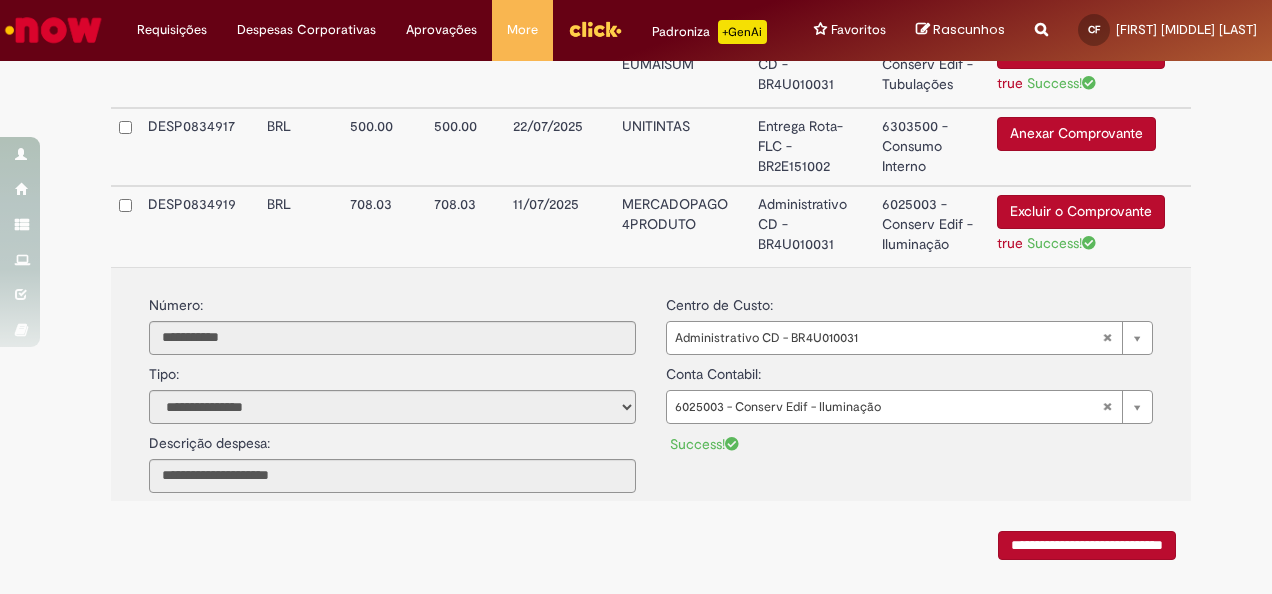 click on "Administrativo CD - BR4U010031" at bounding box center [812, 226] 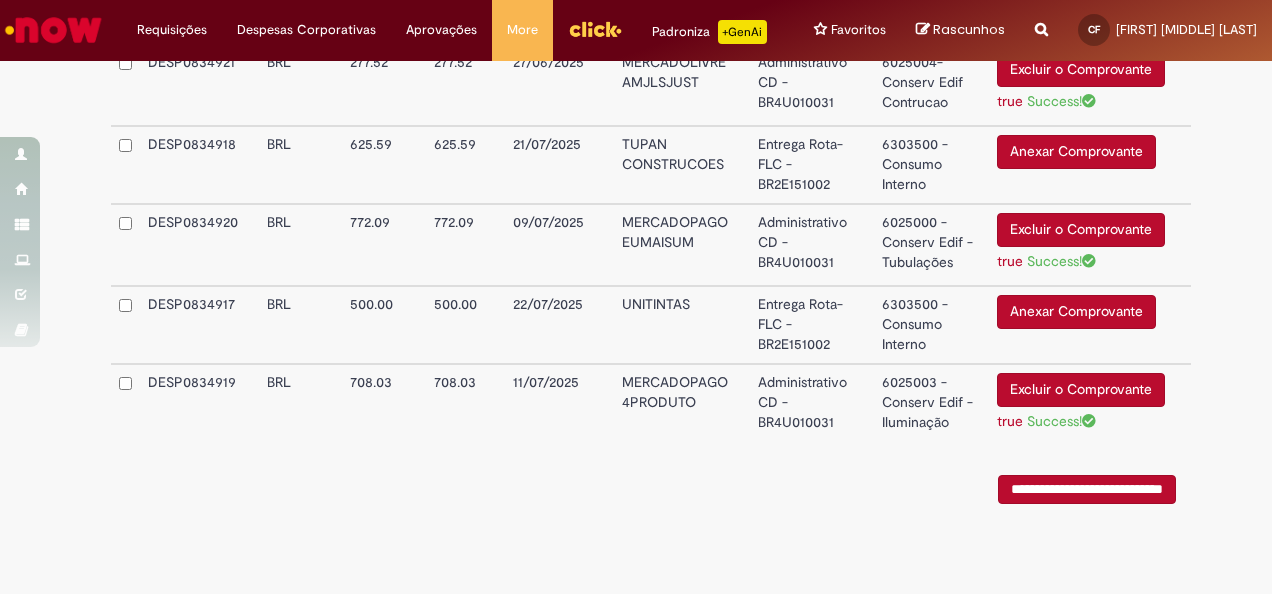 scroll, scrollTop: 874, scrollLeft: 0, axis: vertical 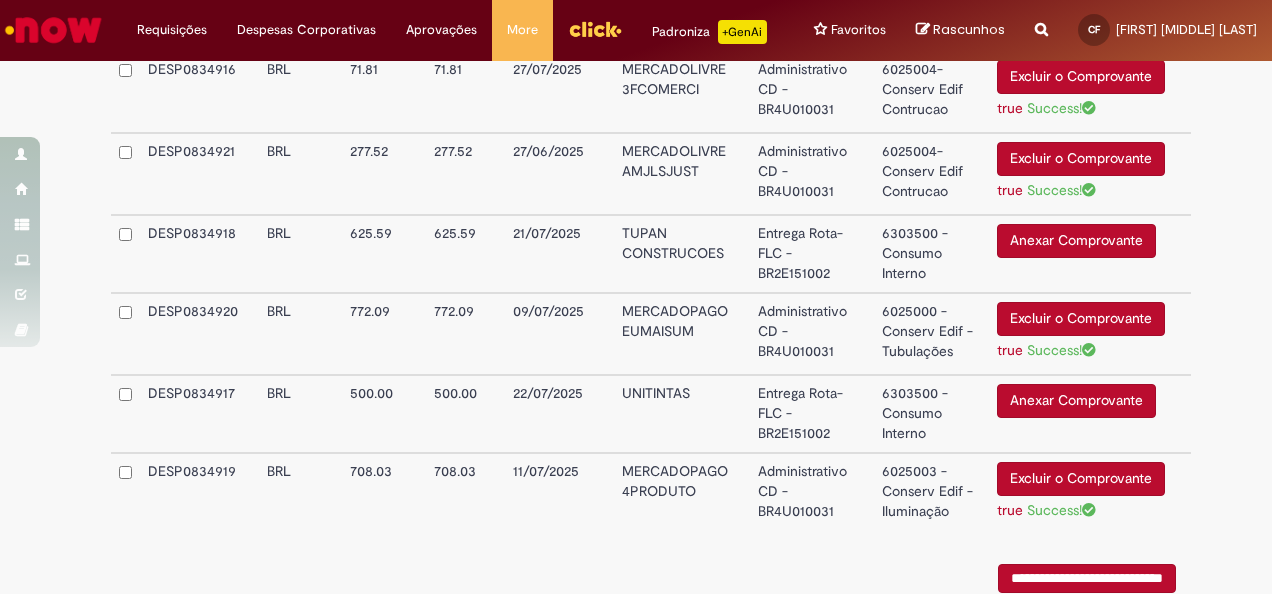 click on "6303500 - Consumo Interno" at bounding box center (931, 414) 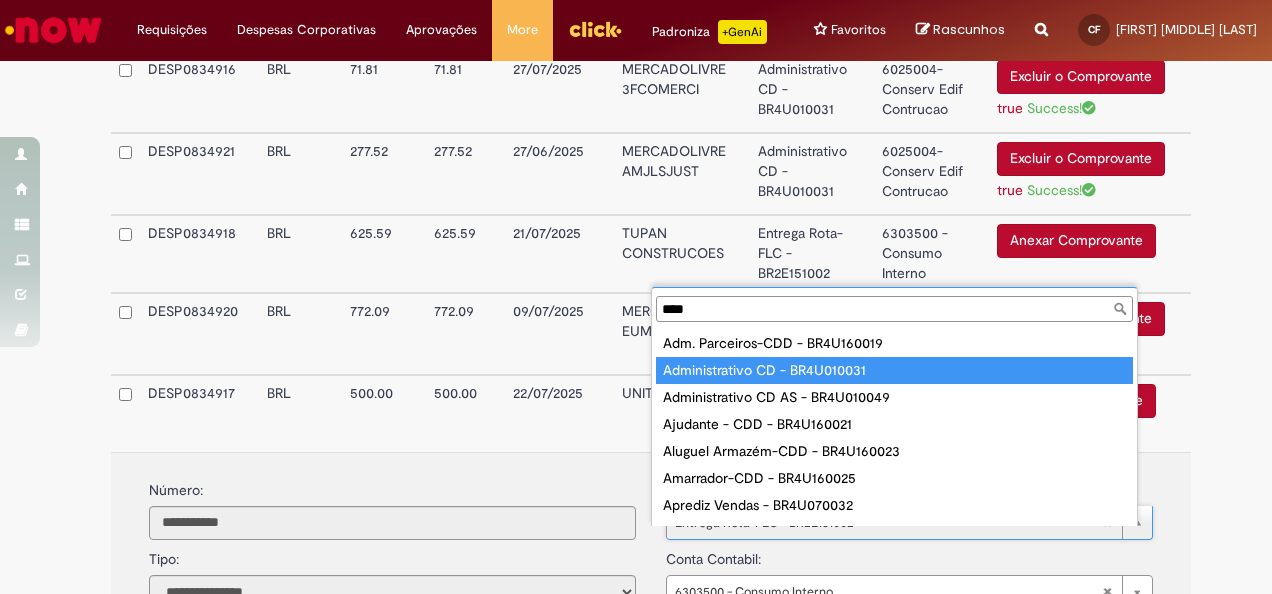 type on "****" 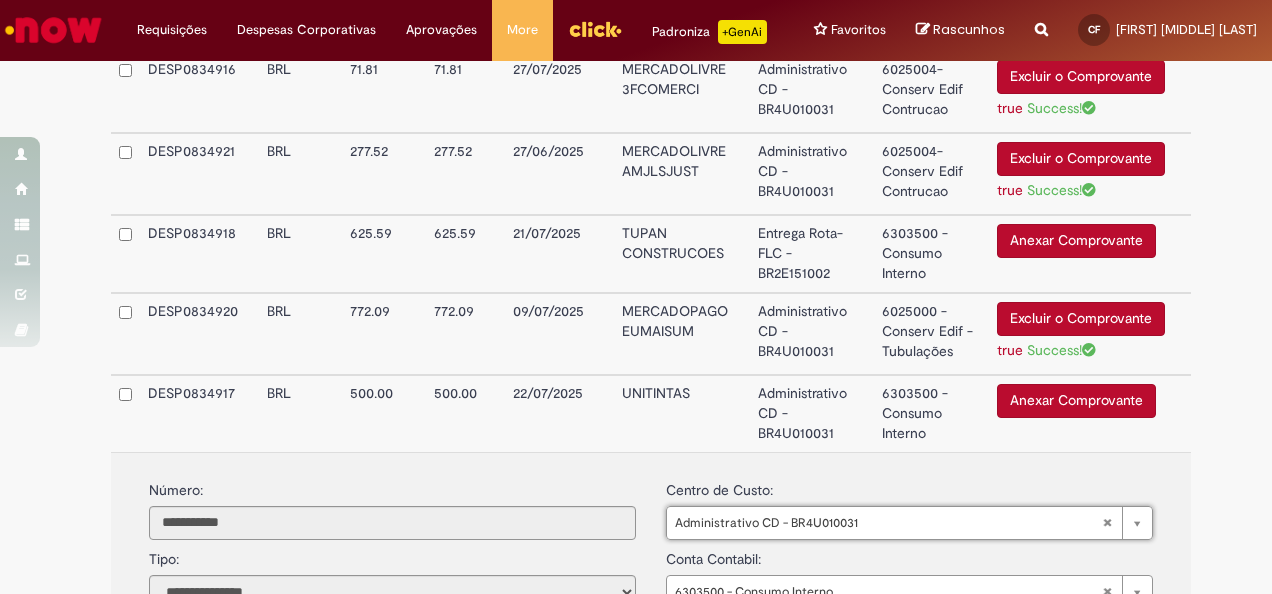 type on "**********" 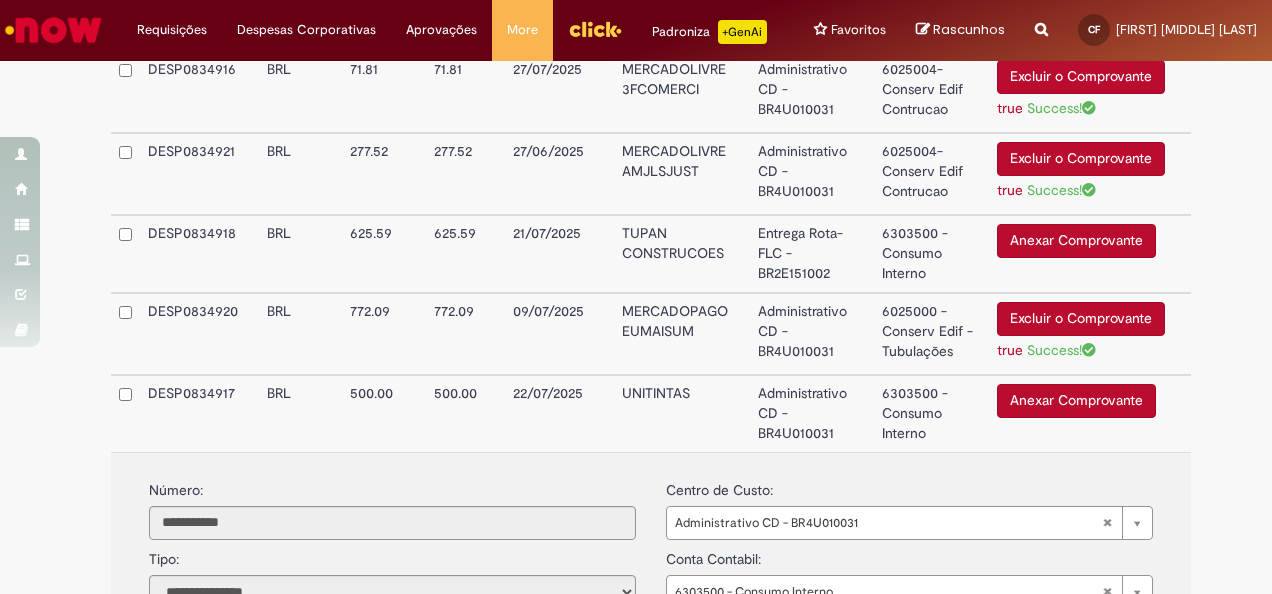 scroll, scrollTop: 1107, scrollLeft: 0, axis: vertical 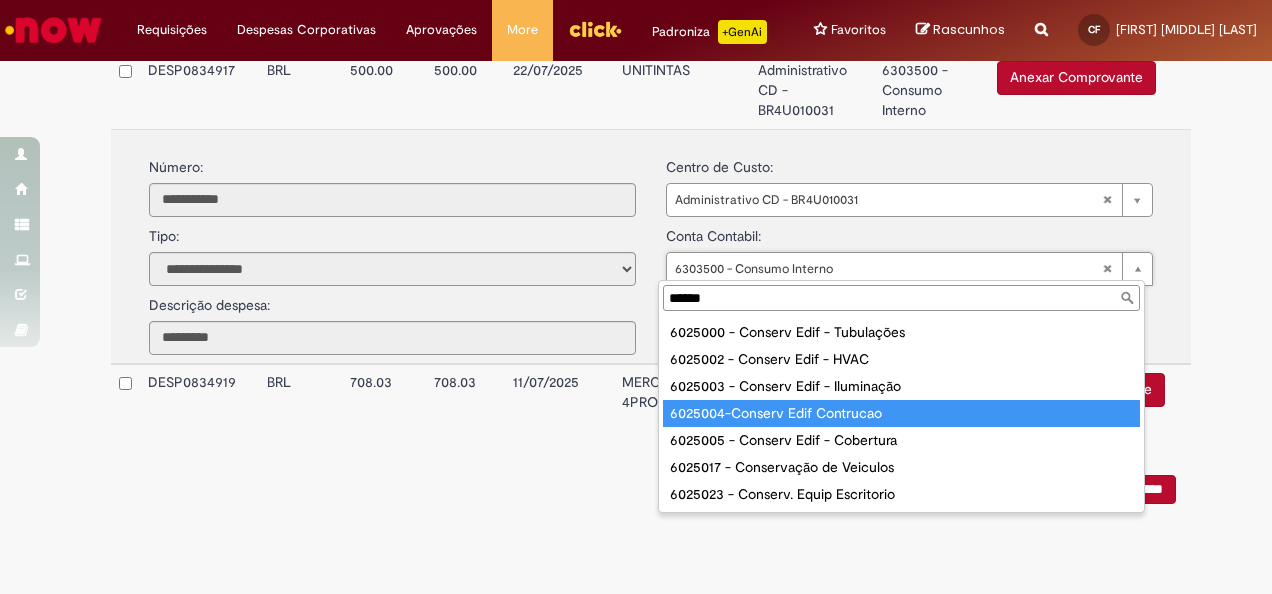 type on "******" 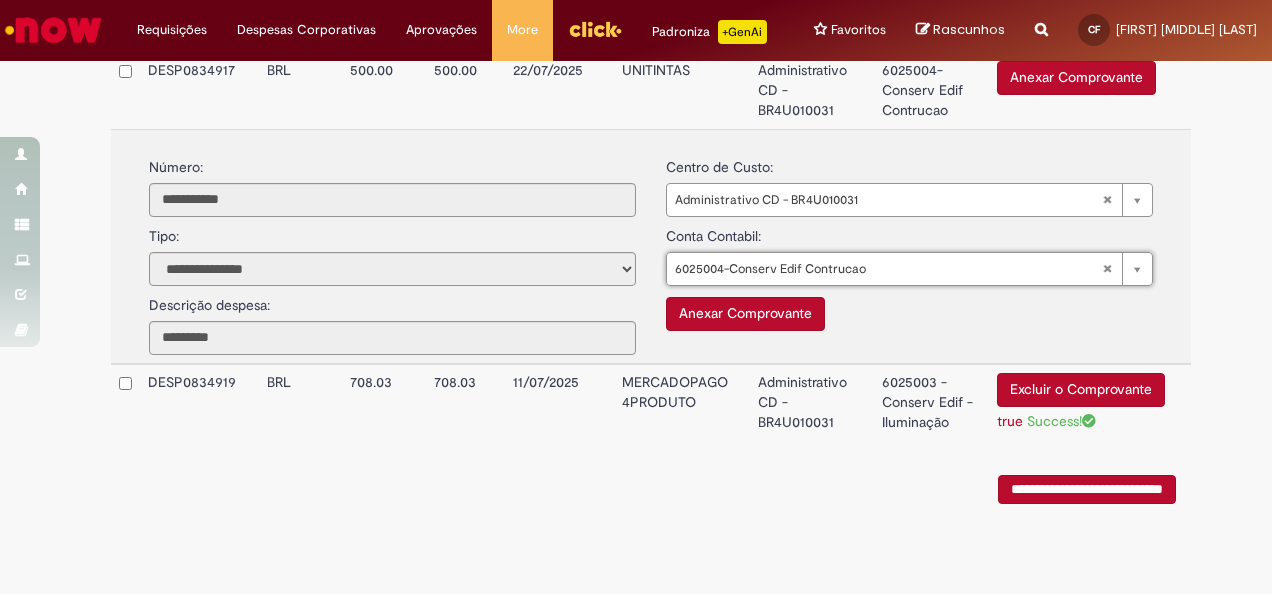 click on "Anexar Comprovante" at bounding box center (745, 314) 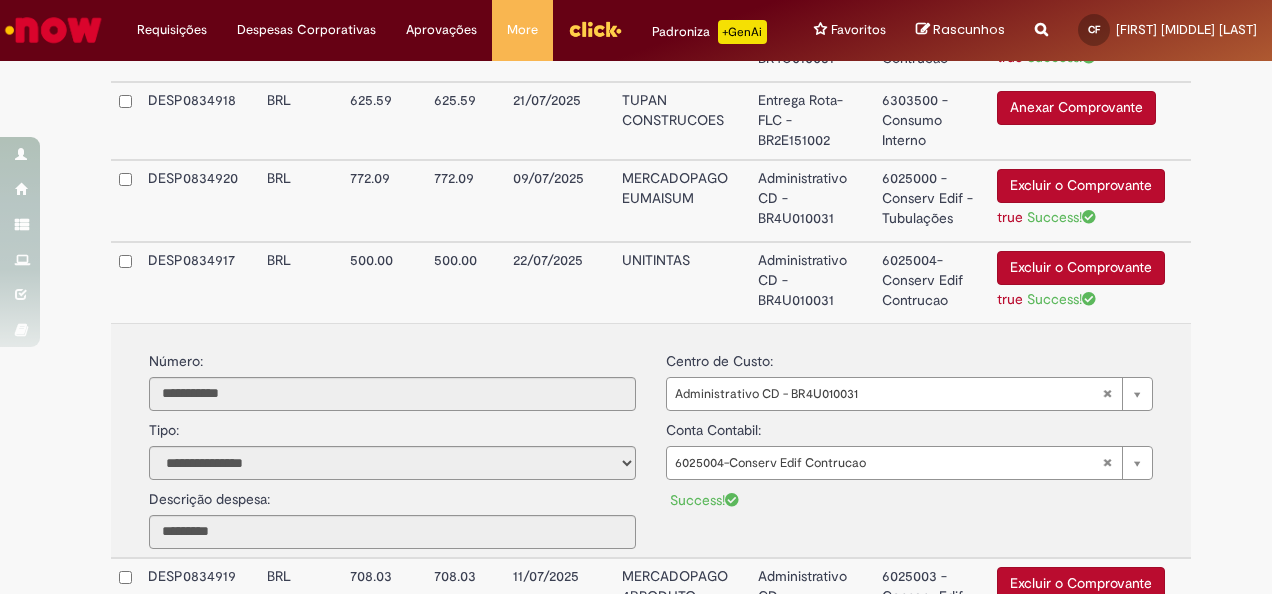 scroll, scrollTop: 885, scrollLeft: 0, axis: vertical 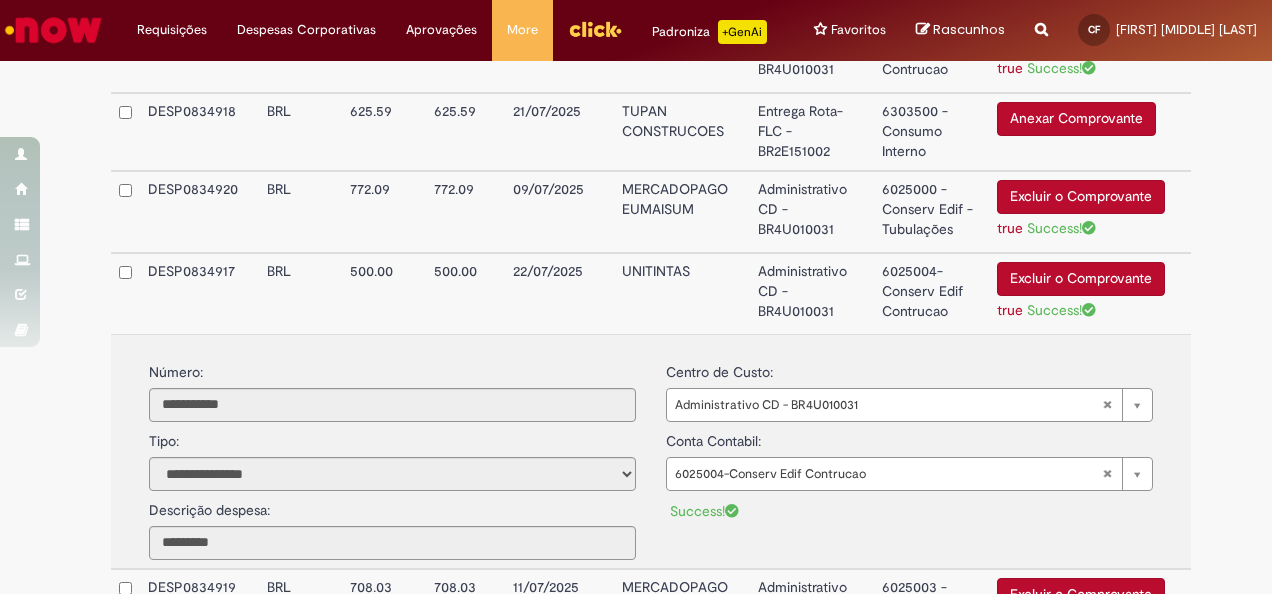 click on "UNITINTAS" at bounding box center (681, 293) 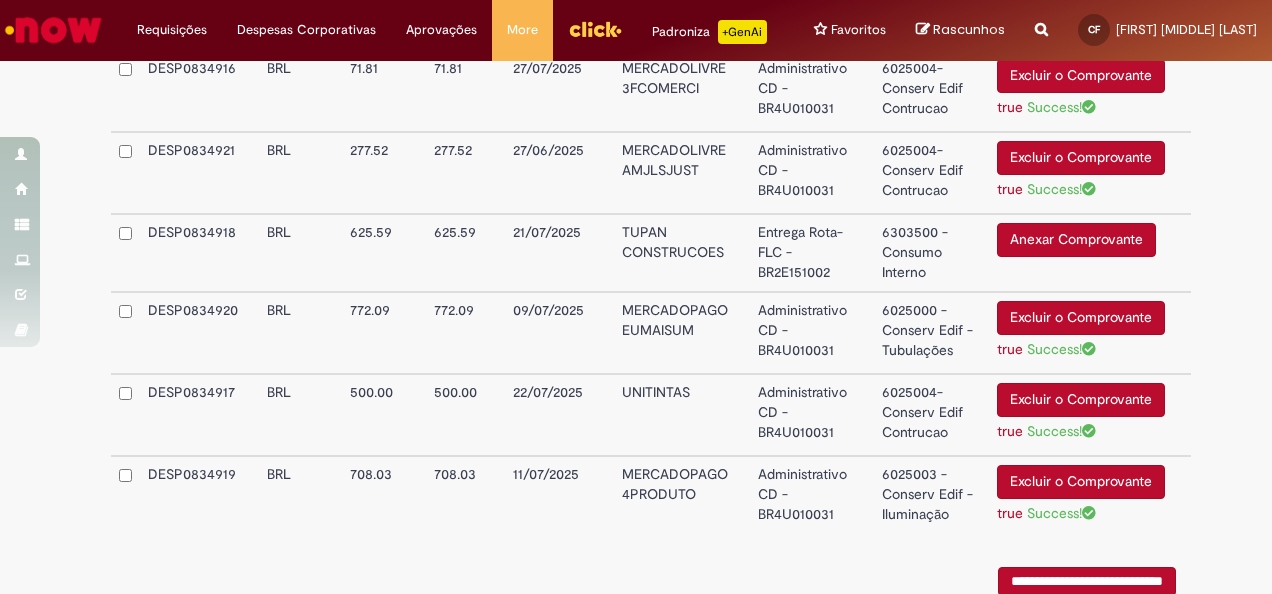 scroll, scrollTop: 762, scrollLeft: 0, axis: vertical 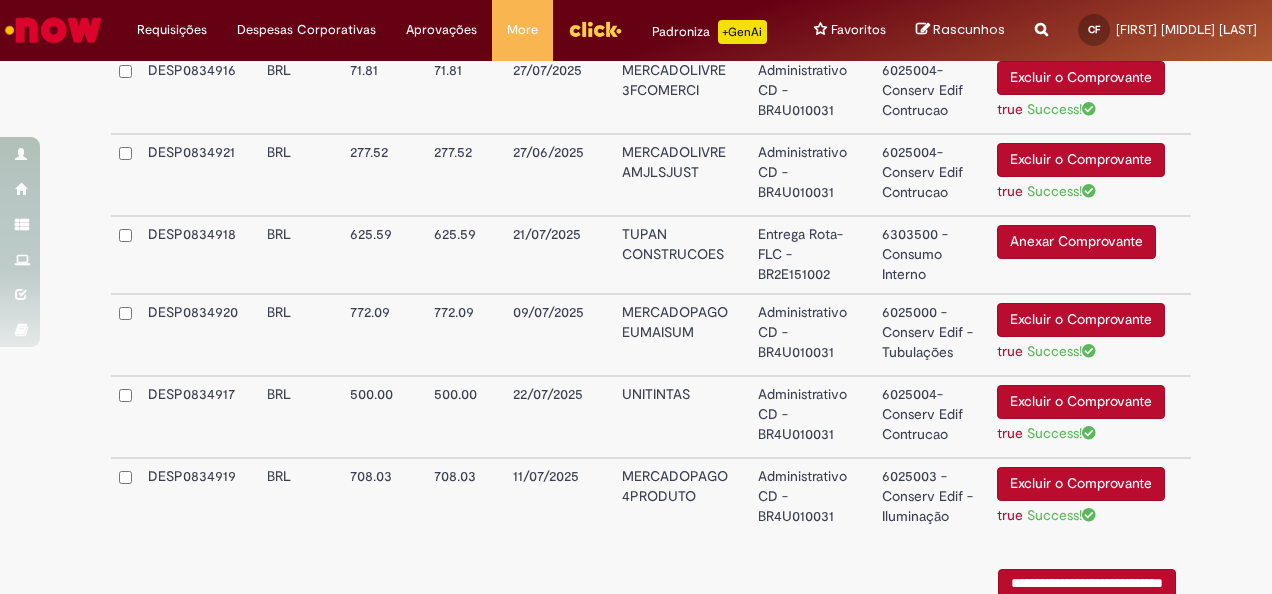 click on "Entrega Rota-FLC - BR2E151002" at bounding box center (812, 255) 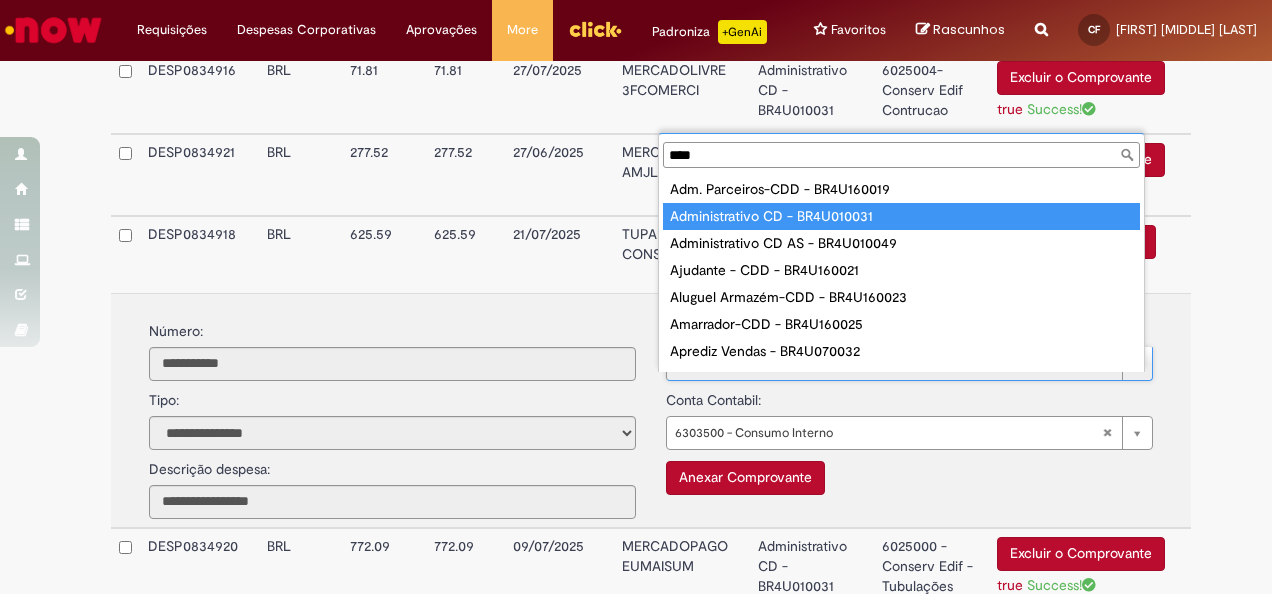 type on "****" 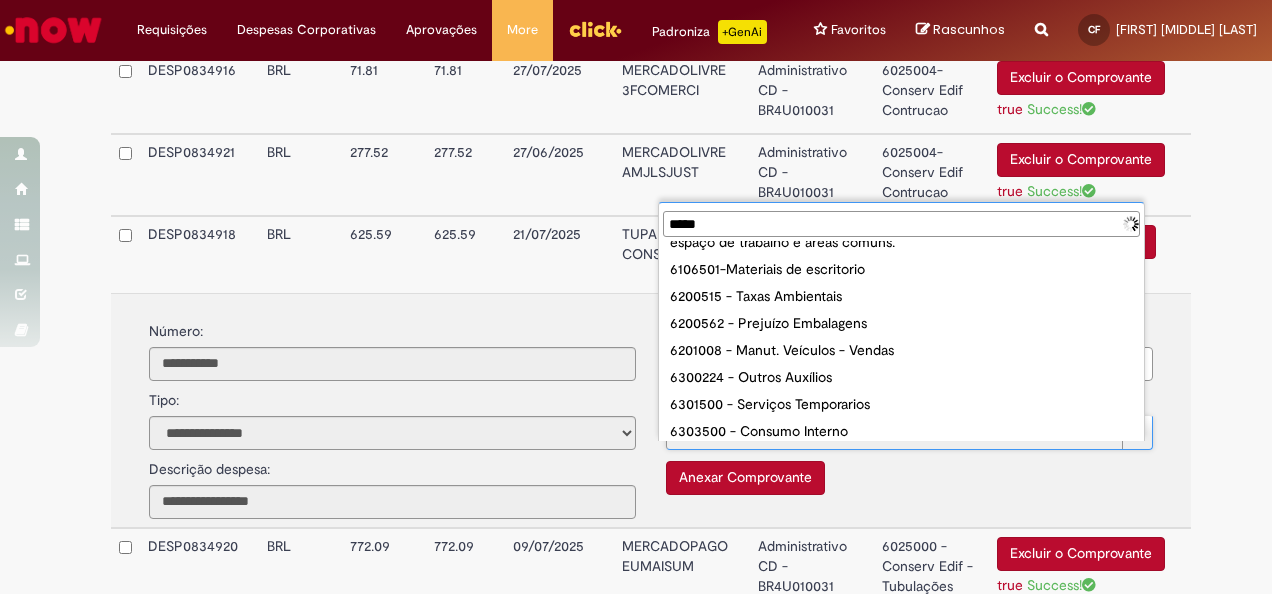 scroll, scrollTop: 0, scrollLeft: 0, axis: both 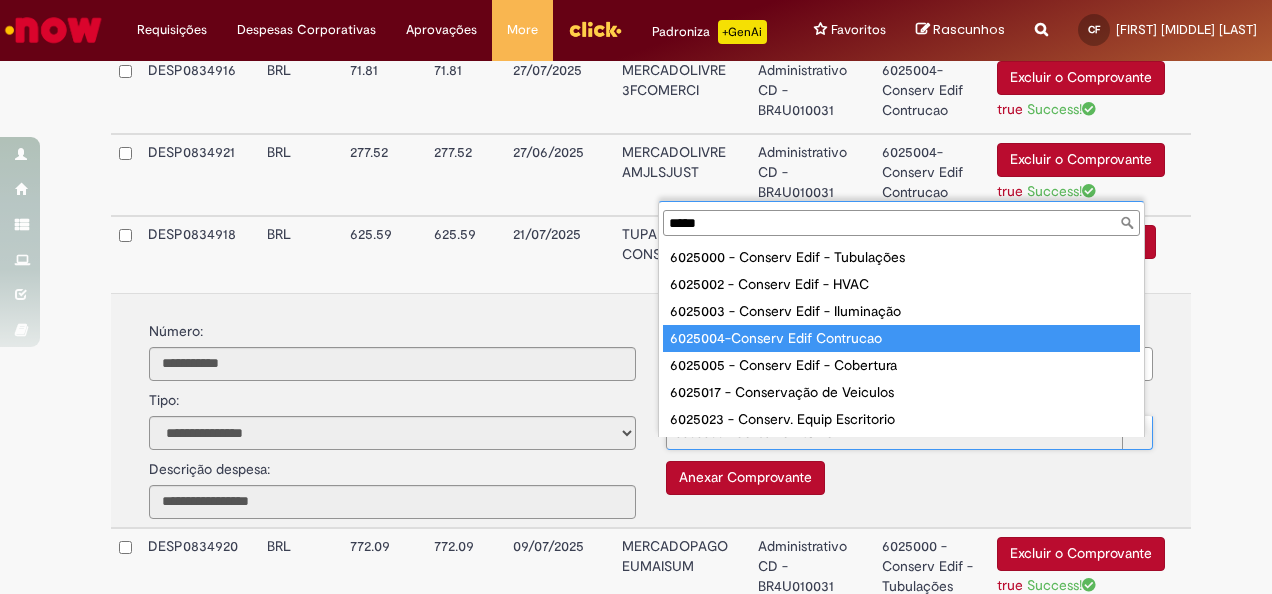 type on "*****" 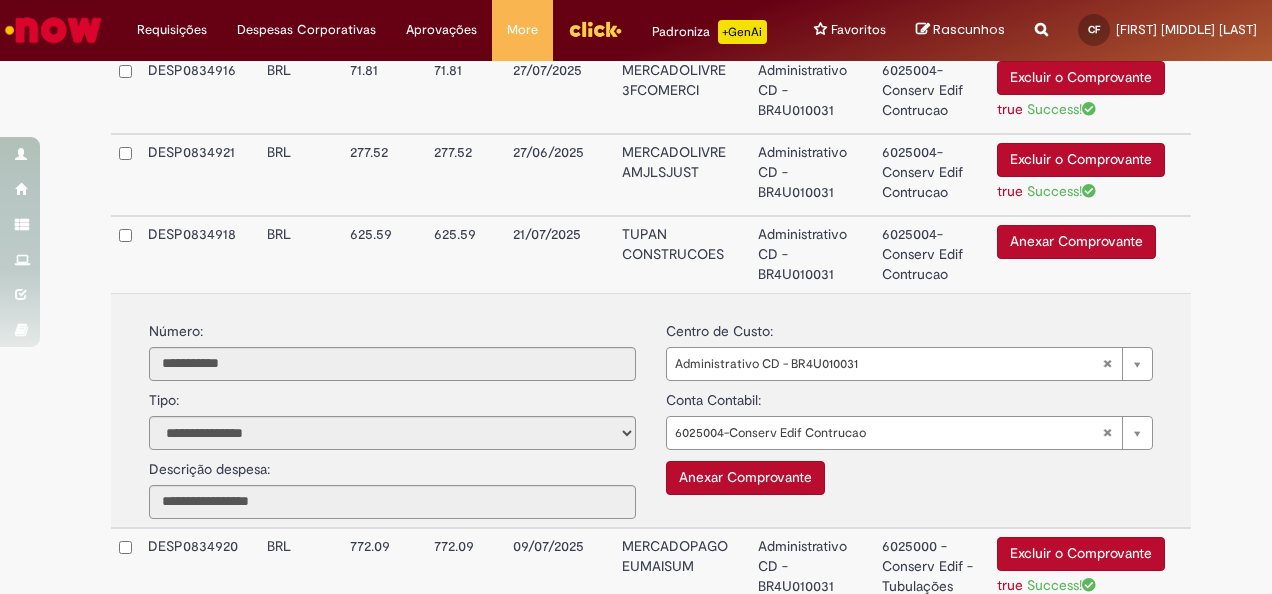 click on "Anexar Comprovante" at bounding box center (745, 478) 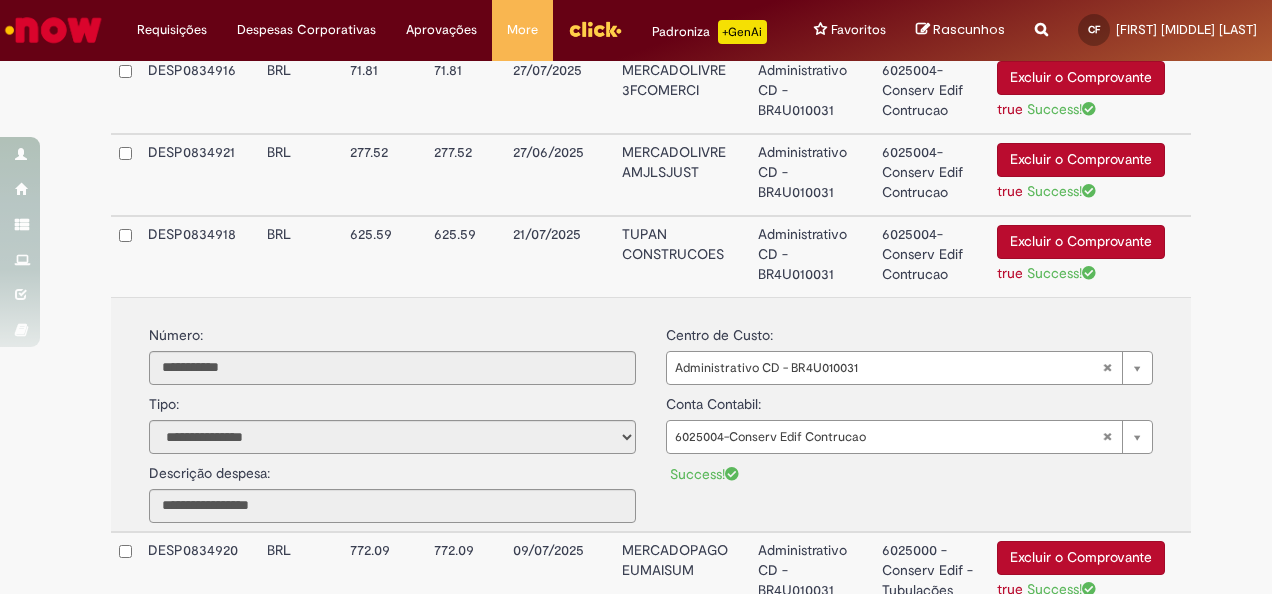 click on "21/07/2025" at bounding box center (559, 256) 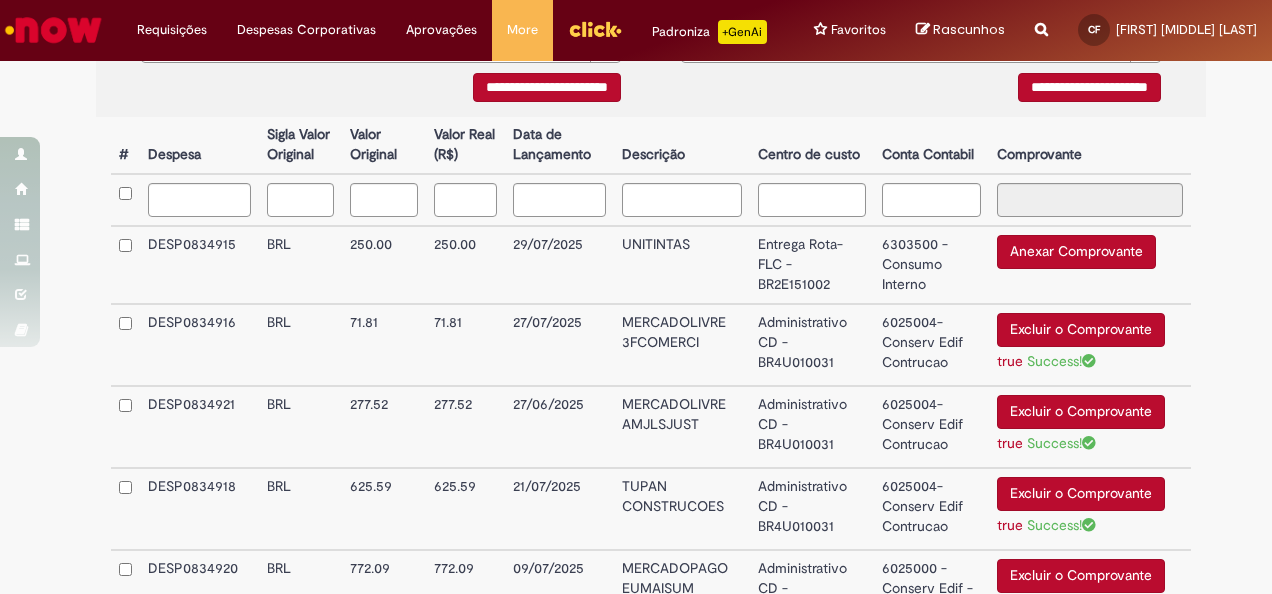 scroll, scrollTop: 506, scrollLeft: 0, axis: vertical 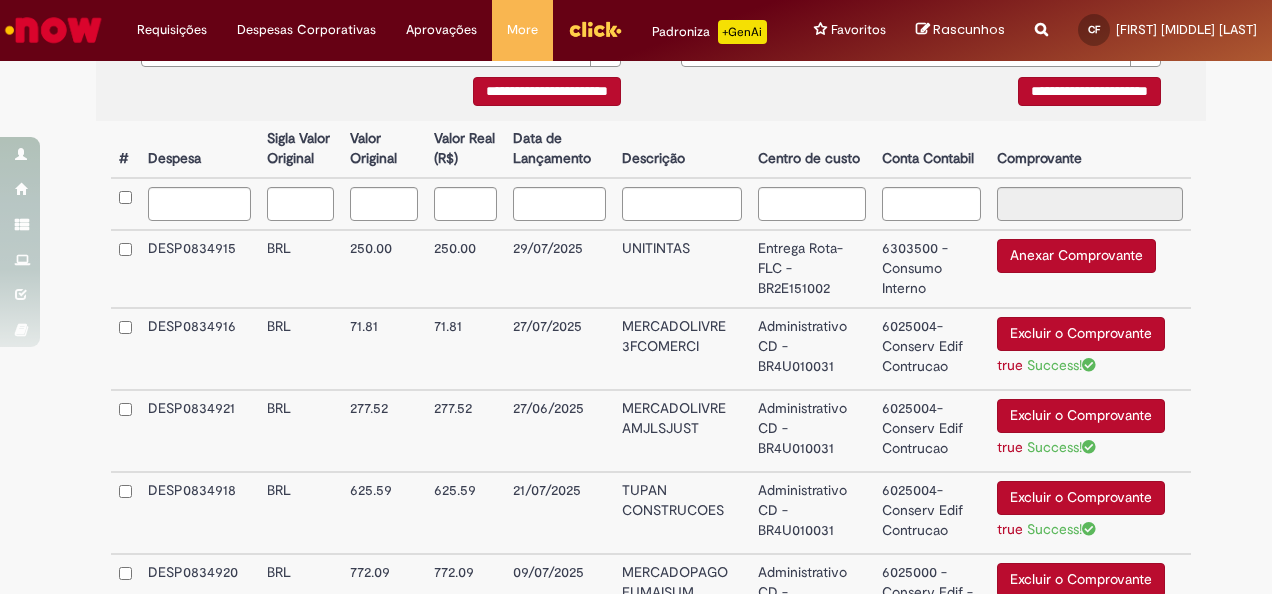 click on "Entrega Rota-FLC - BR2E151002" at bounding box center [812, 269] 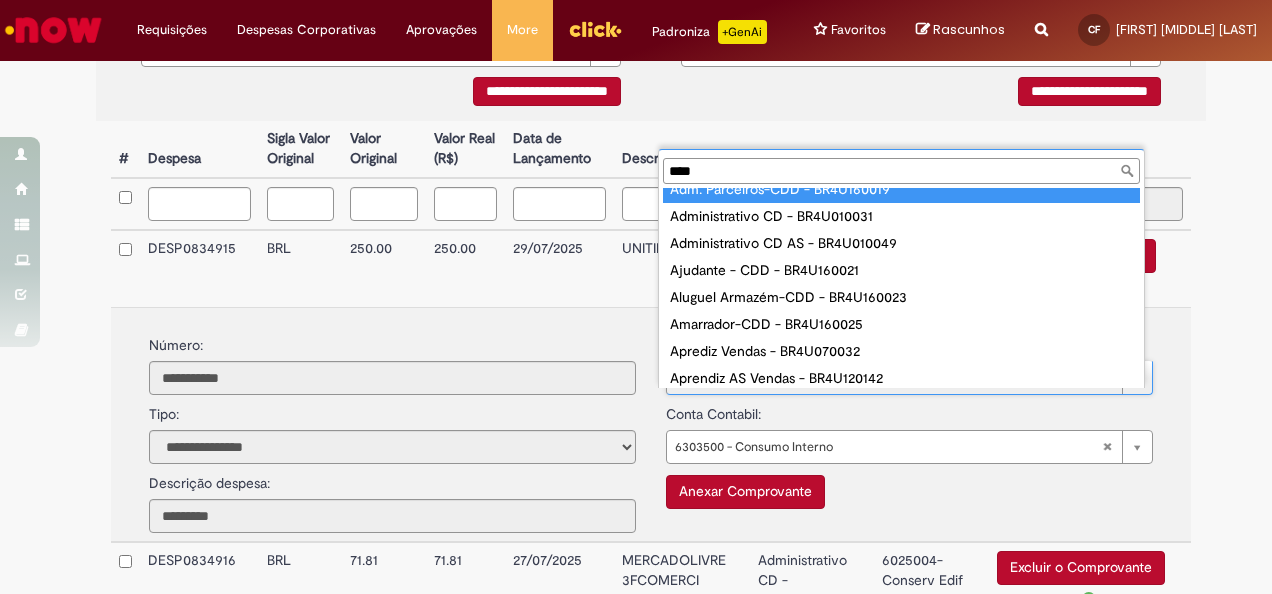scroll, scrollTop: 0, scrollLeft: 0, axis: both 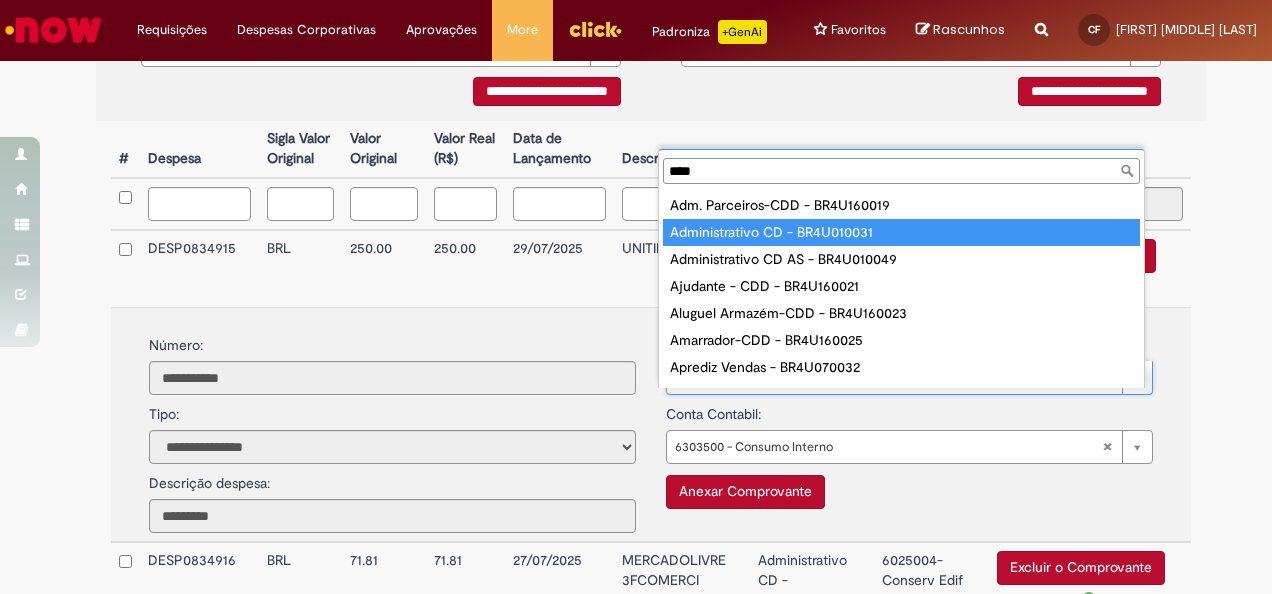 type on "****" 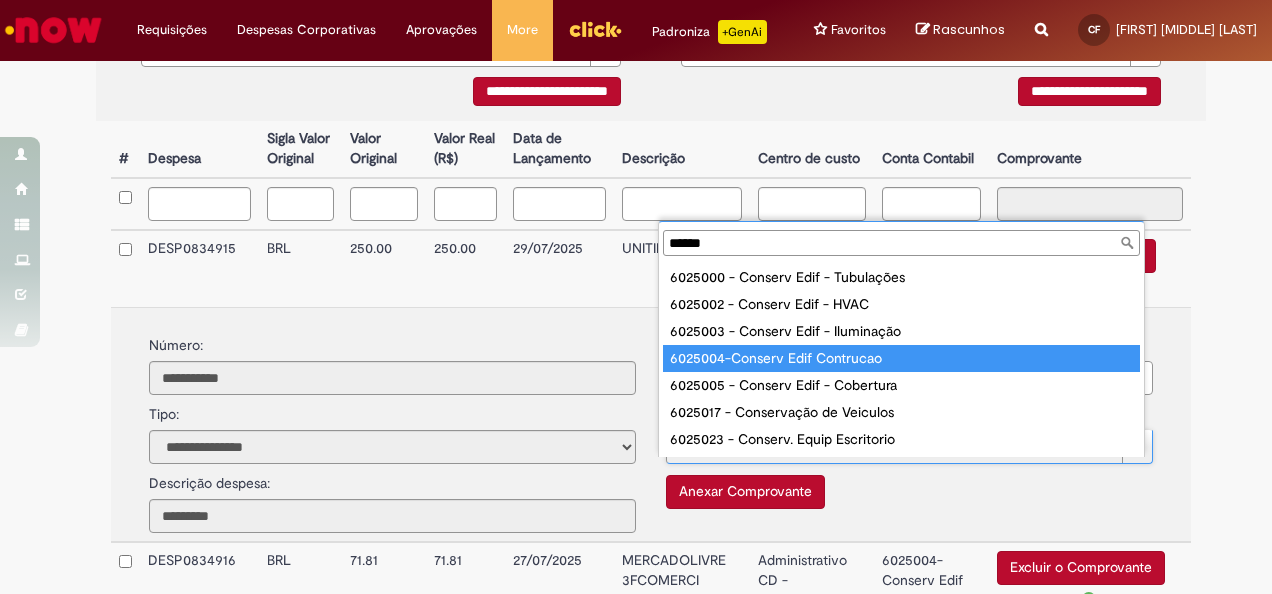 type on "******" 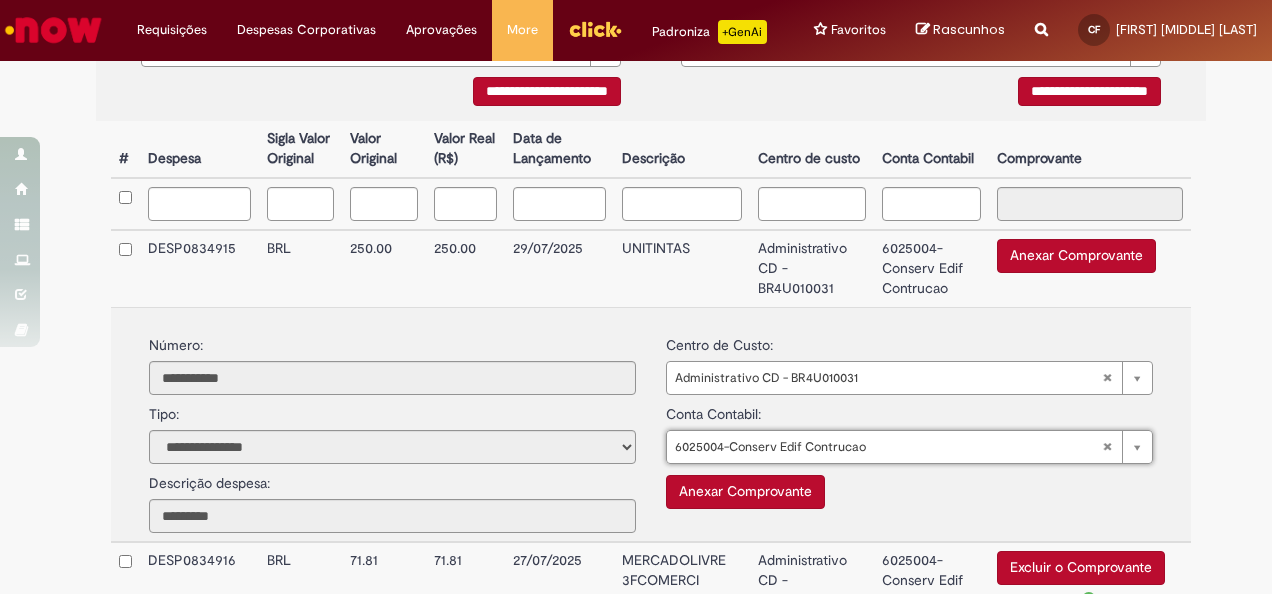 click on "Anexar Comprovante" at bounding box center (745, 492) 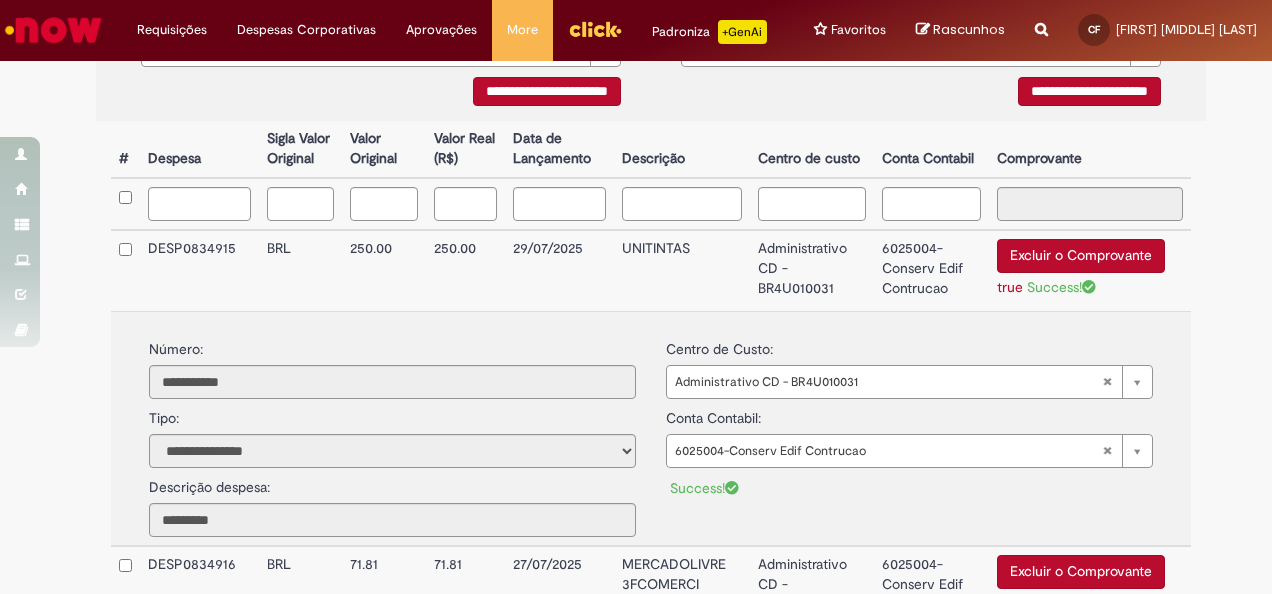 click on "UNITINTAS" at bounding box center (681, 270) 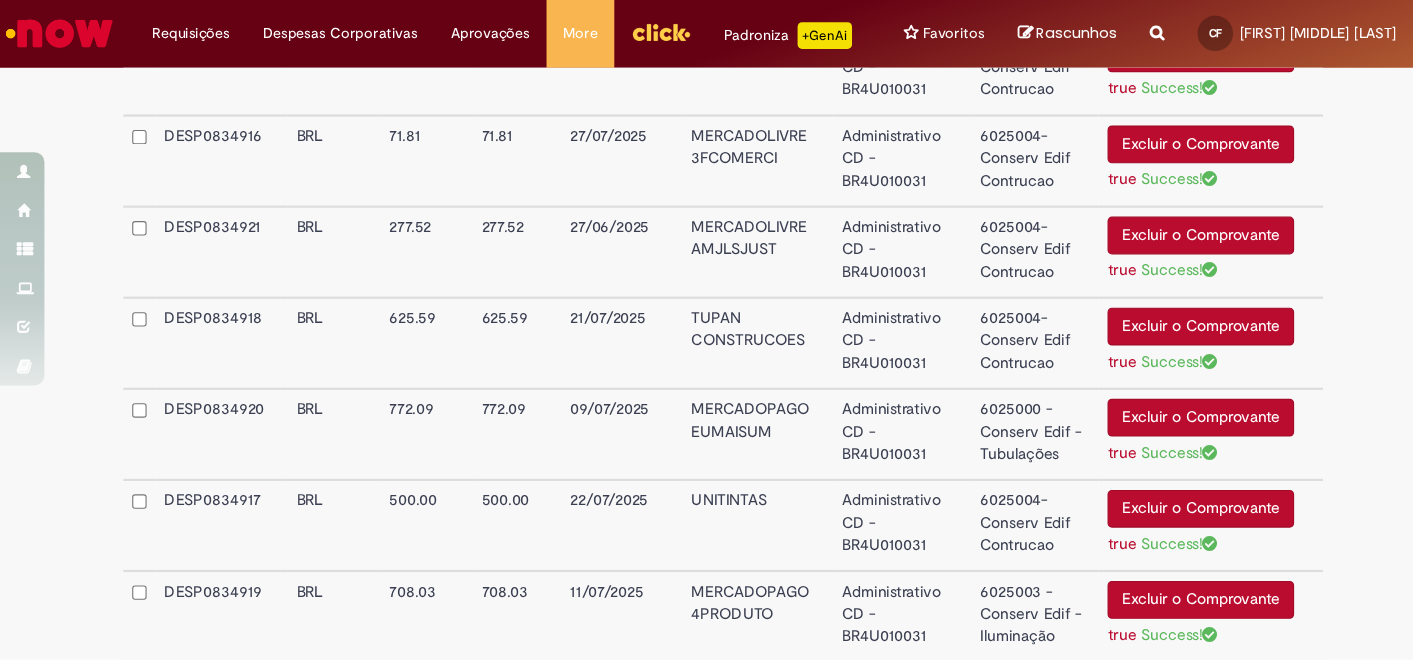scroll, scrollTop: 708, scrollLeft: 0, axis: vertical 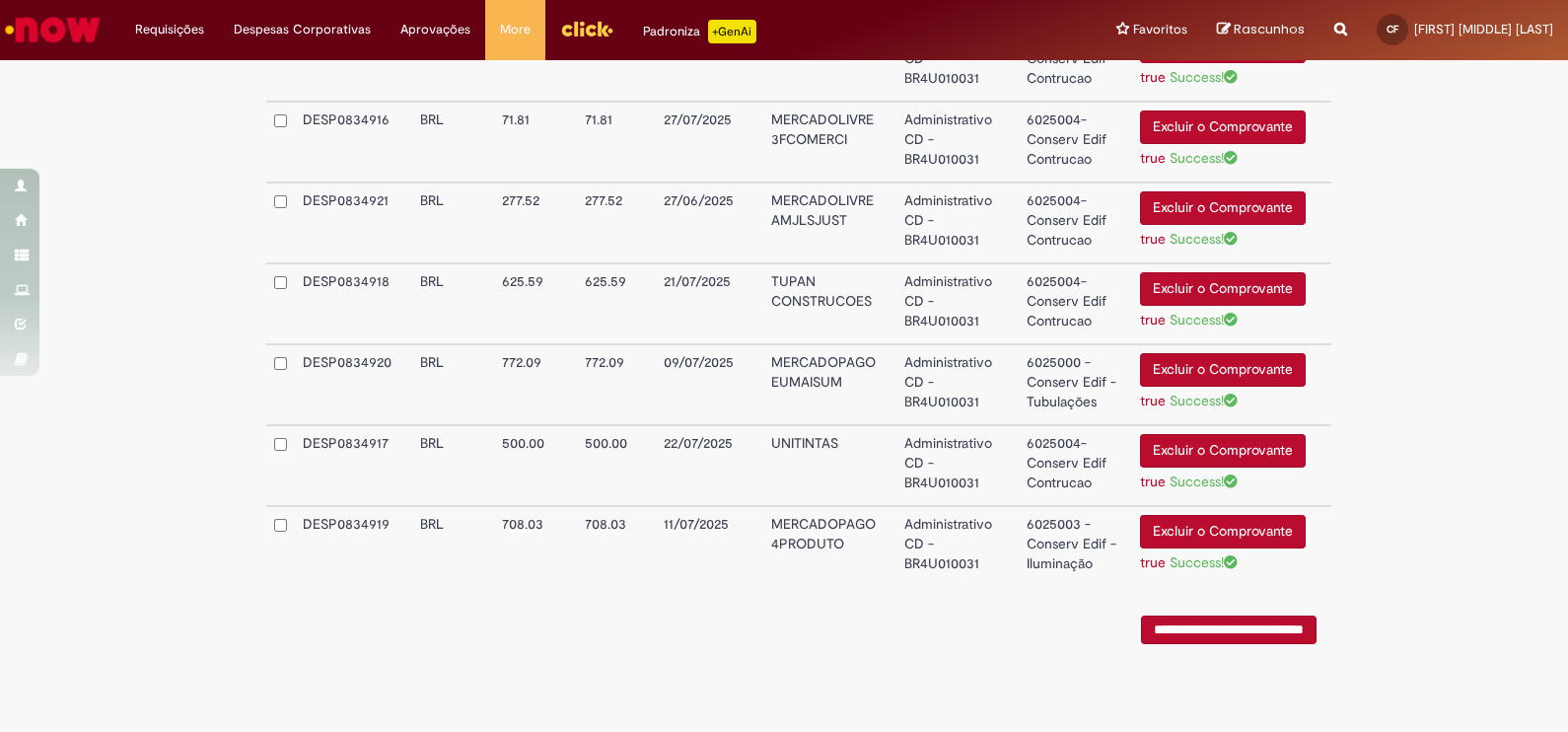 click on "**********" at bounding box center [1229, 629] 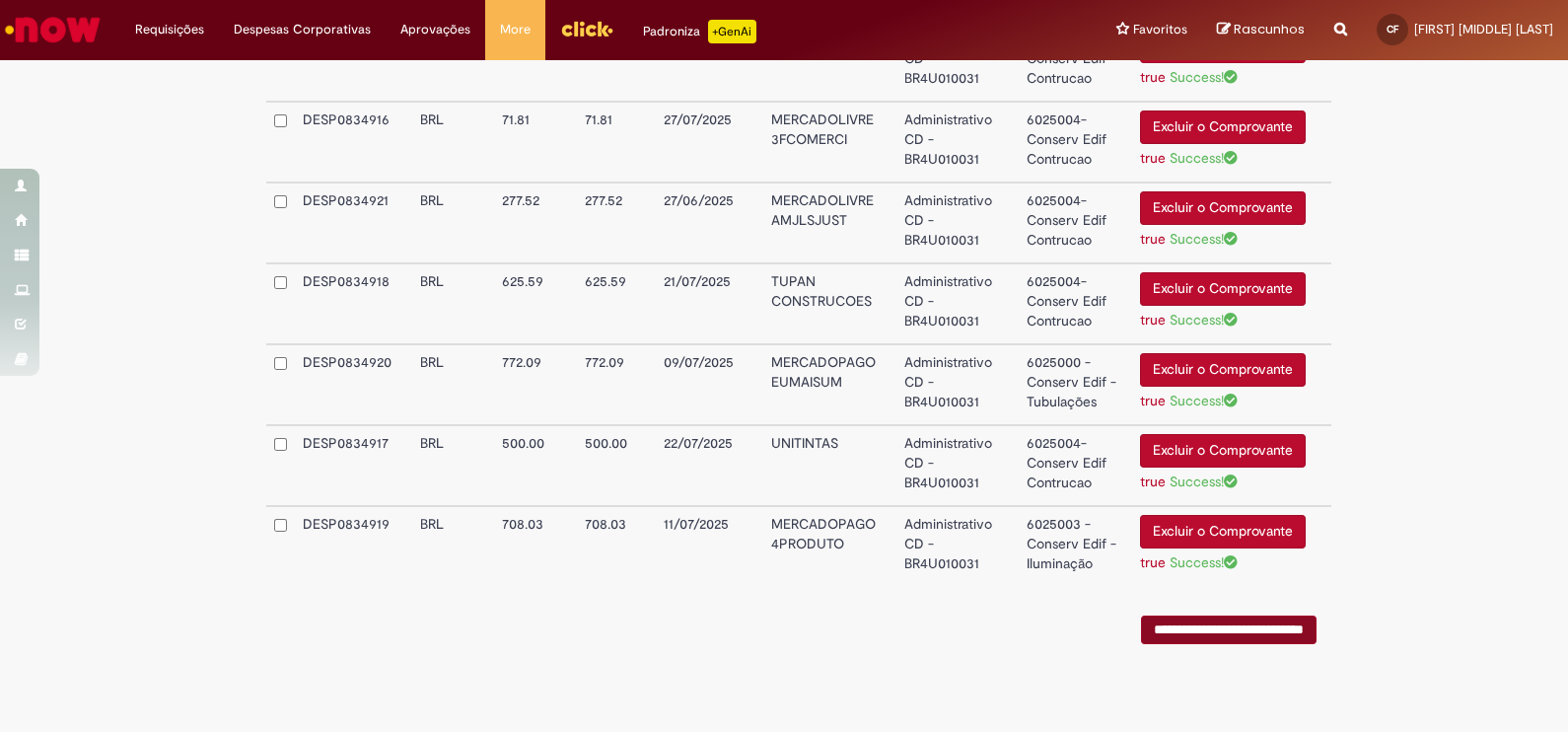 scroll, scrollTop: 0, scrollLeft: 0, axis: both 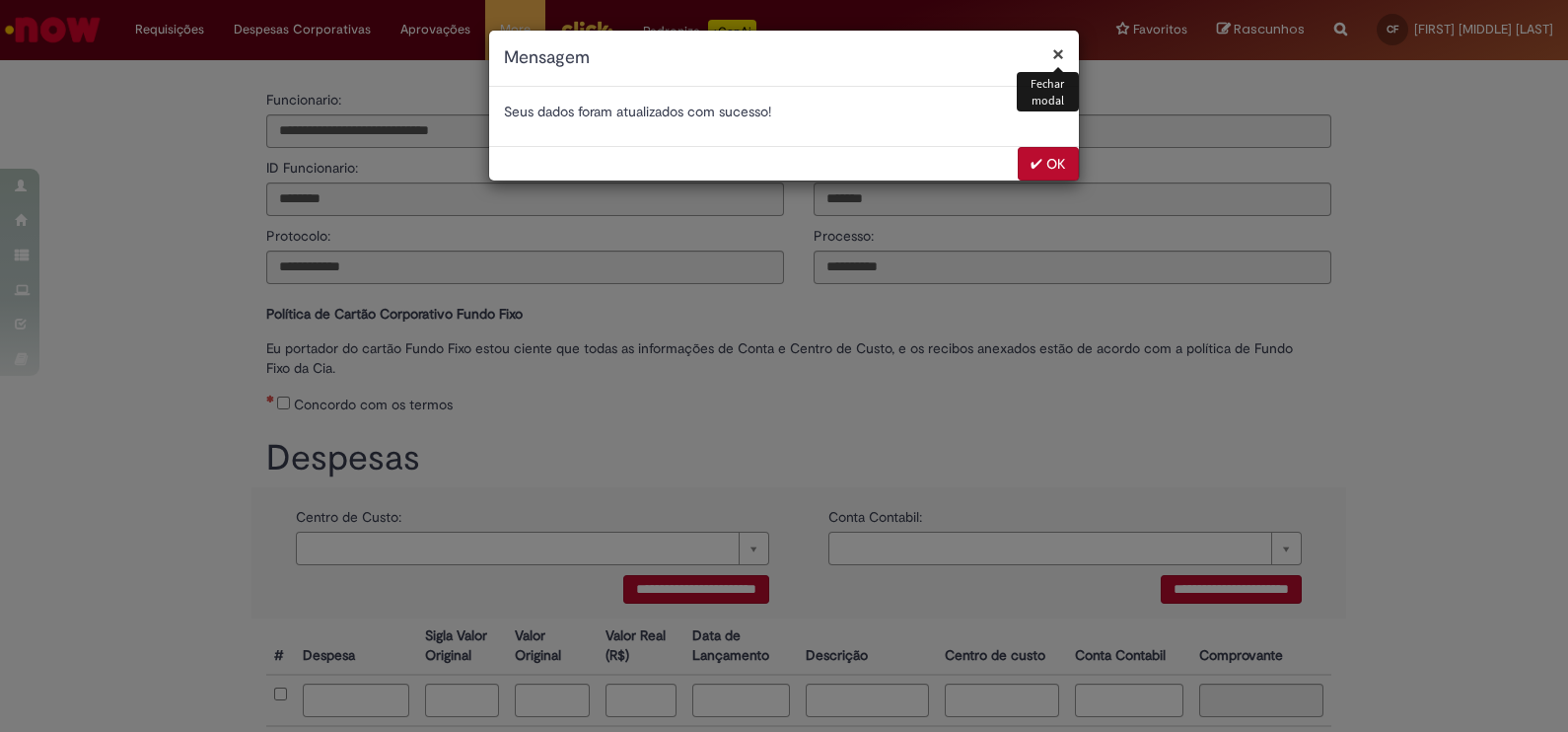 click on "×" at bounding box center [1058, 53] 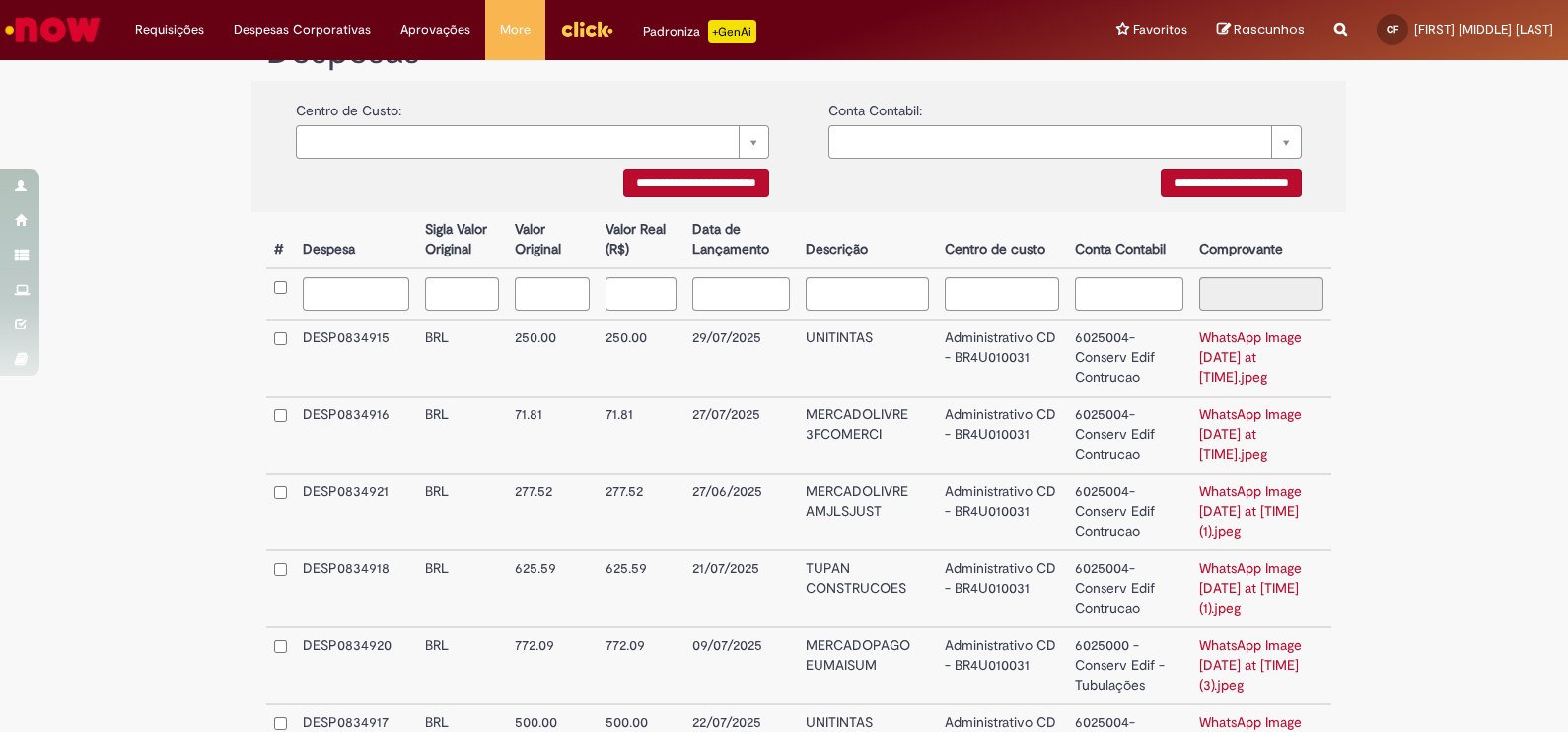 scroll, scrollTop: 415, scrollLeft: 0, axis: vertical 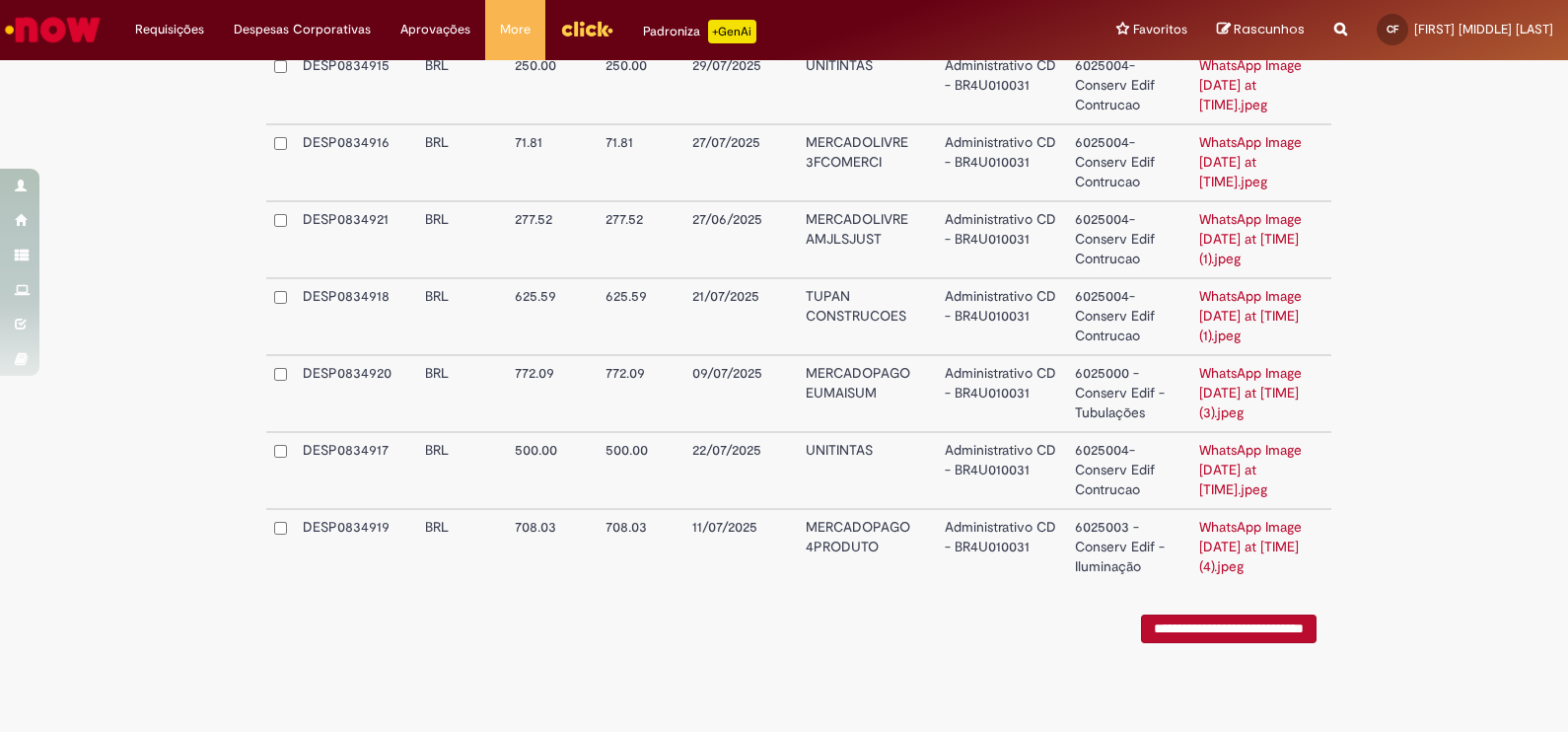 click on "**********" at bounding box center (1229, 628) 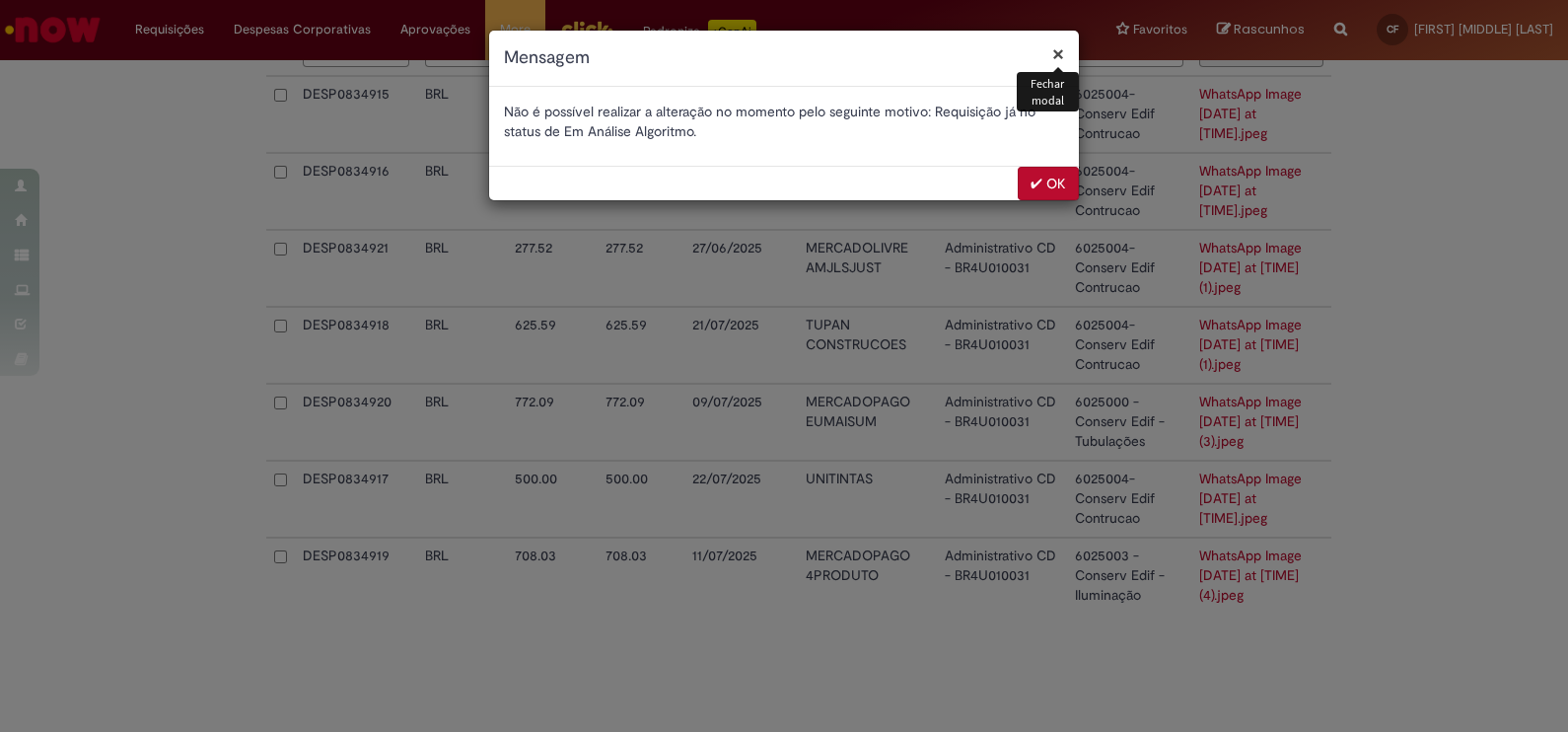 scroll, scrollTop: 0, scrollLeft: 0, axis: both 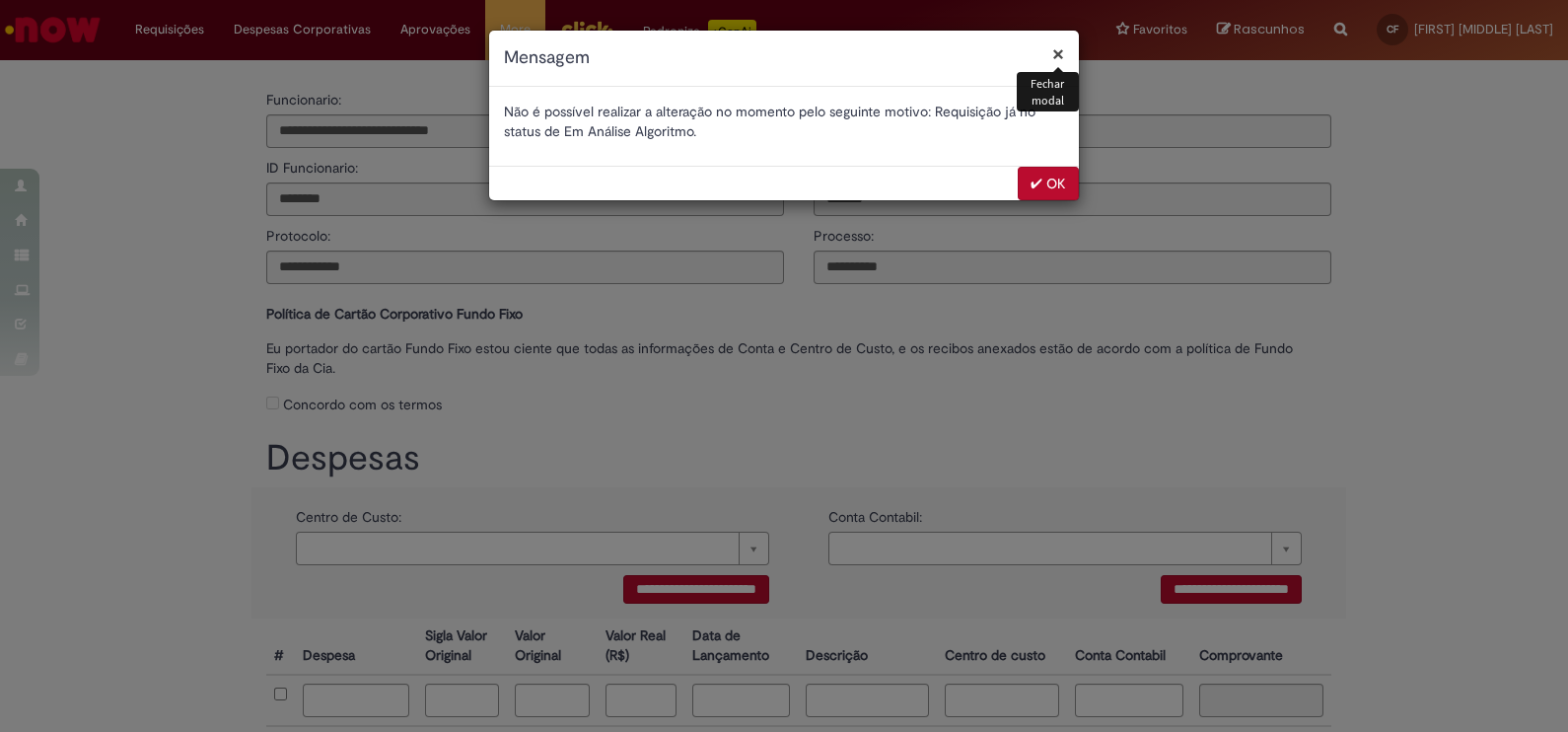 click on "✔ OK" at bounding box center (1048, 183) 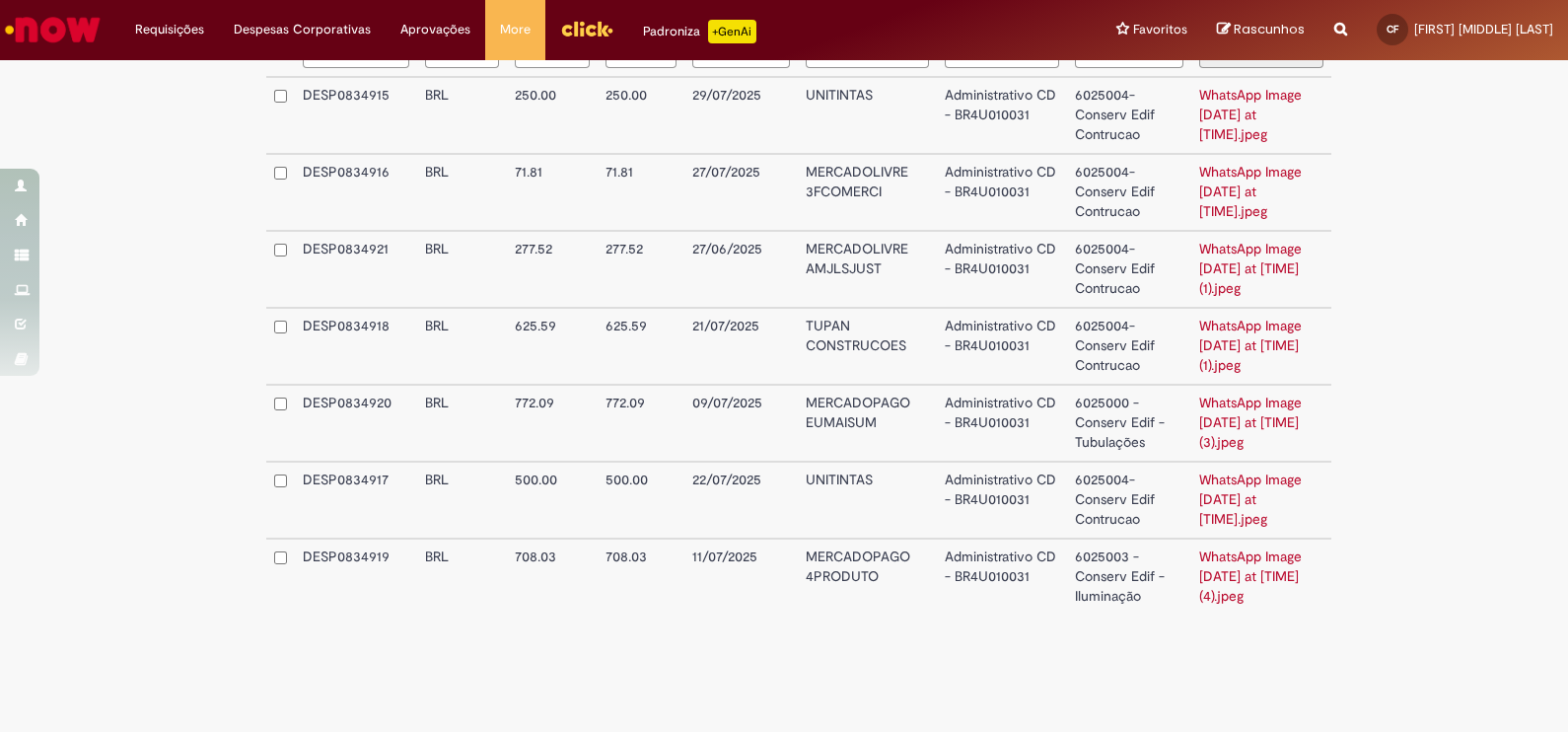 scroll, scrollTop: 0, scrollLeft: 0, axis: both 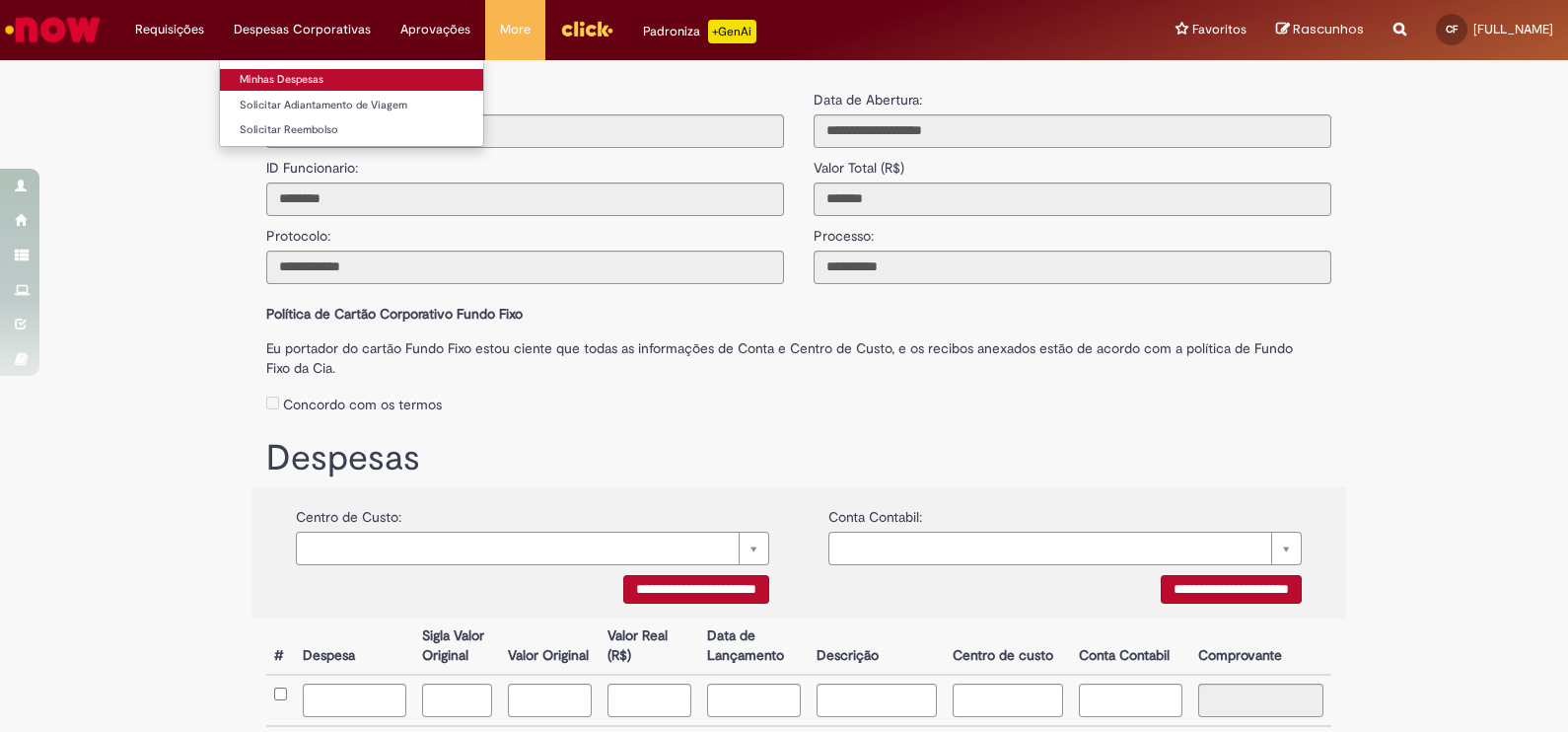 click on "Minhas Despesas" at bounding box center [351, 80] 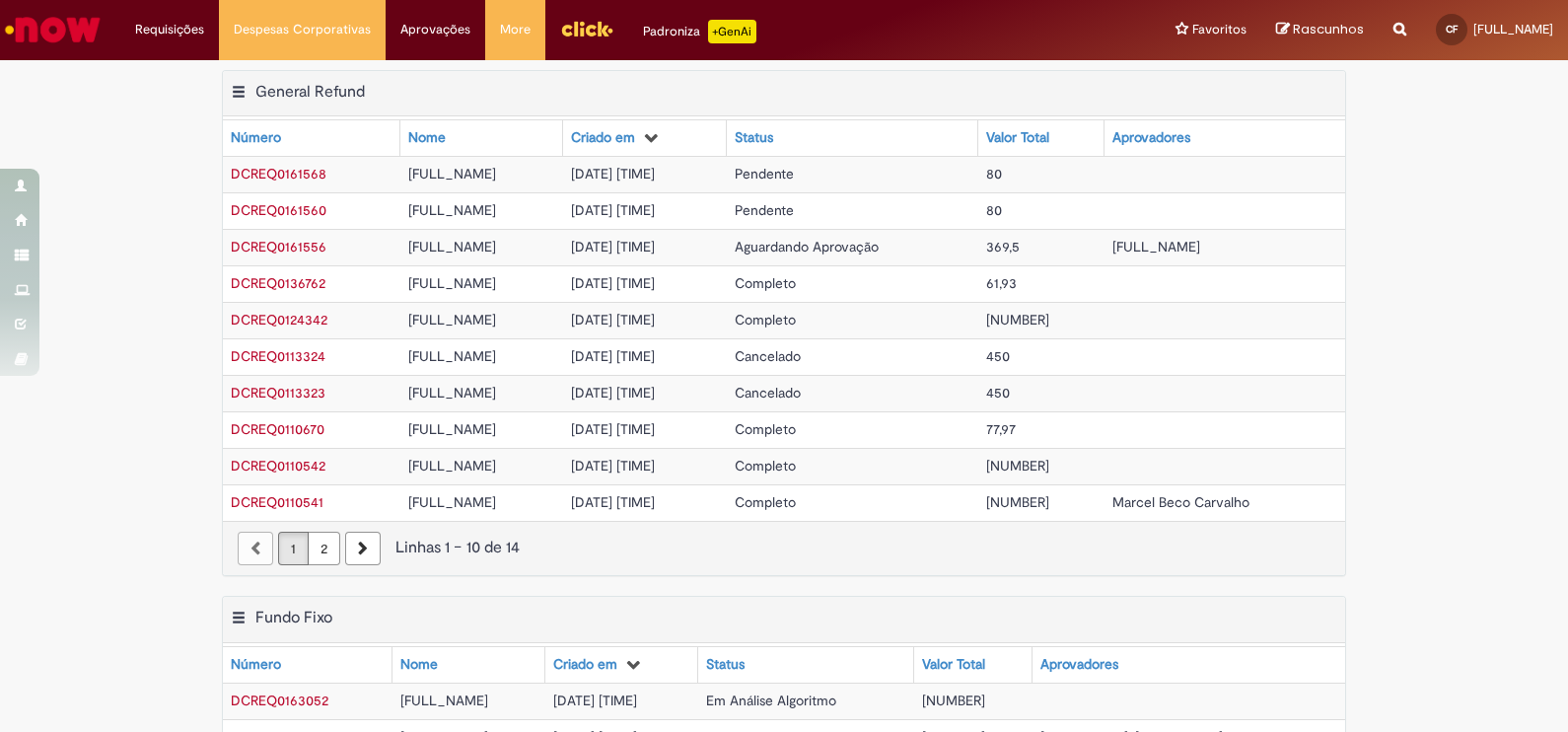 scroll, scrollTop: 22, scrollLeft: 0, axis: vertical 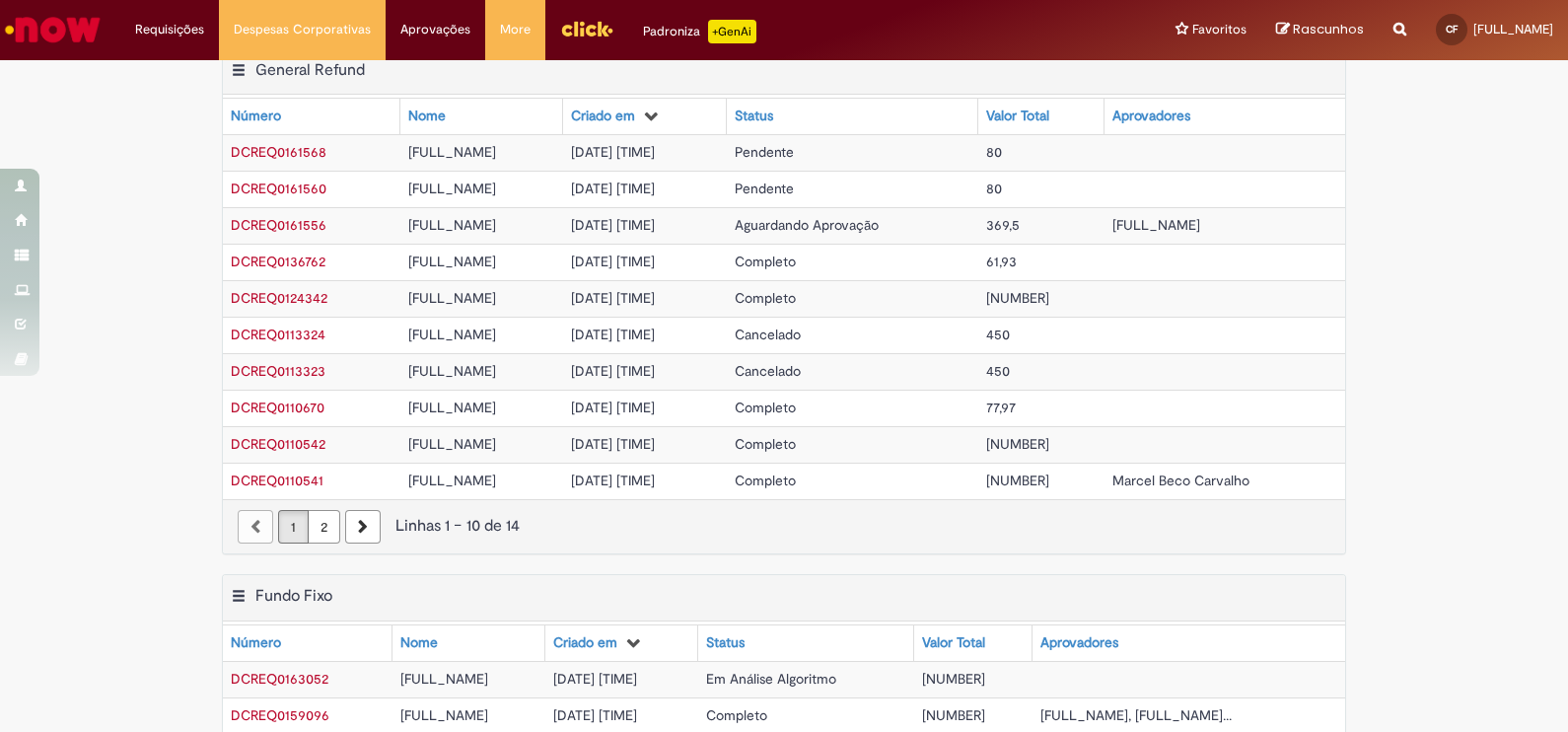 click on "[DATE] [TIME]" at bounding box center (612, 188) 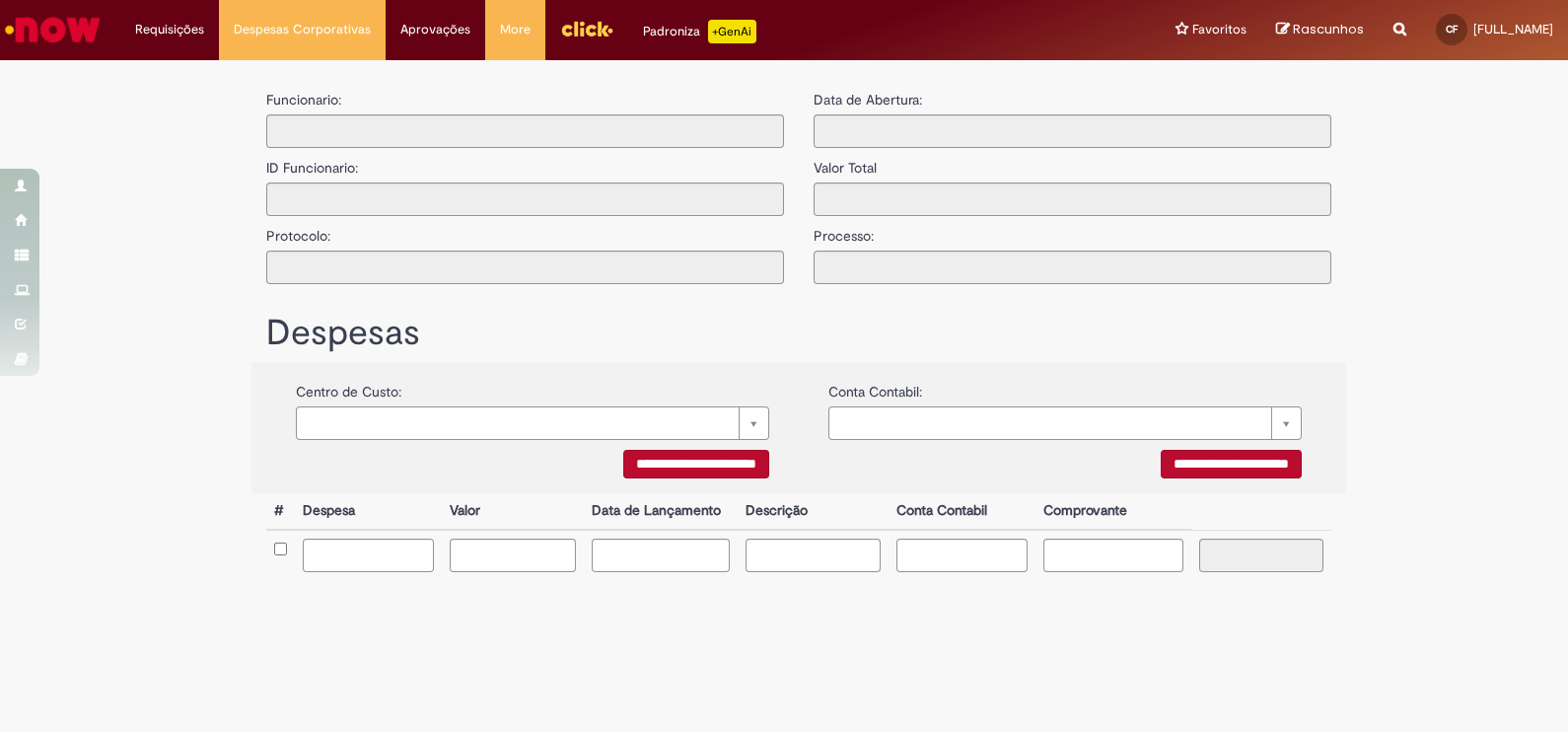 type on "**********" 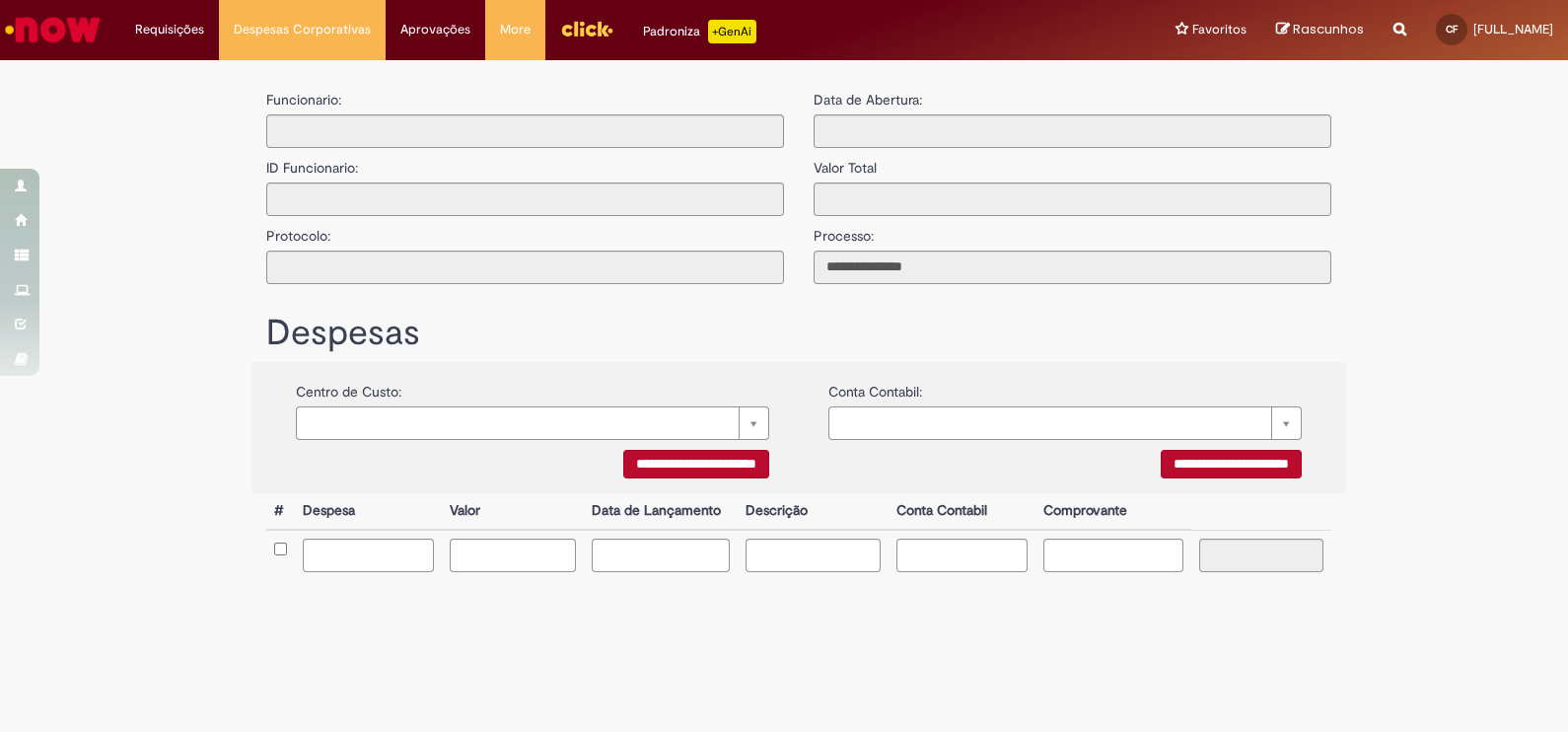 scroll, scrollTop: 0, scrollLeft: 0, axis: both 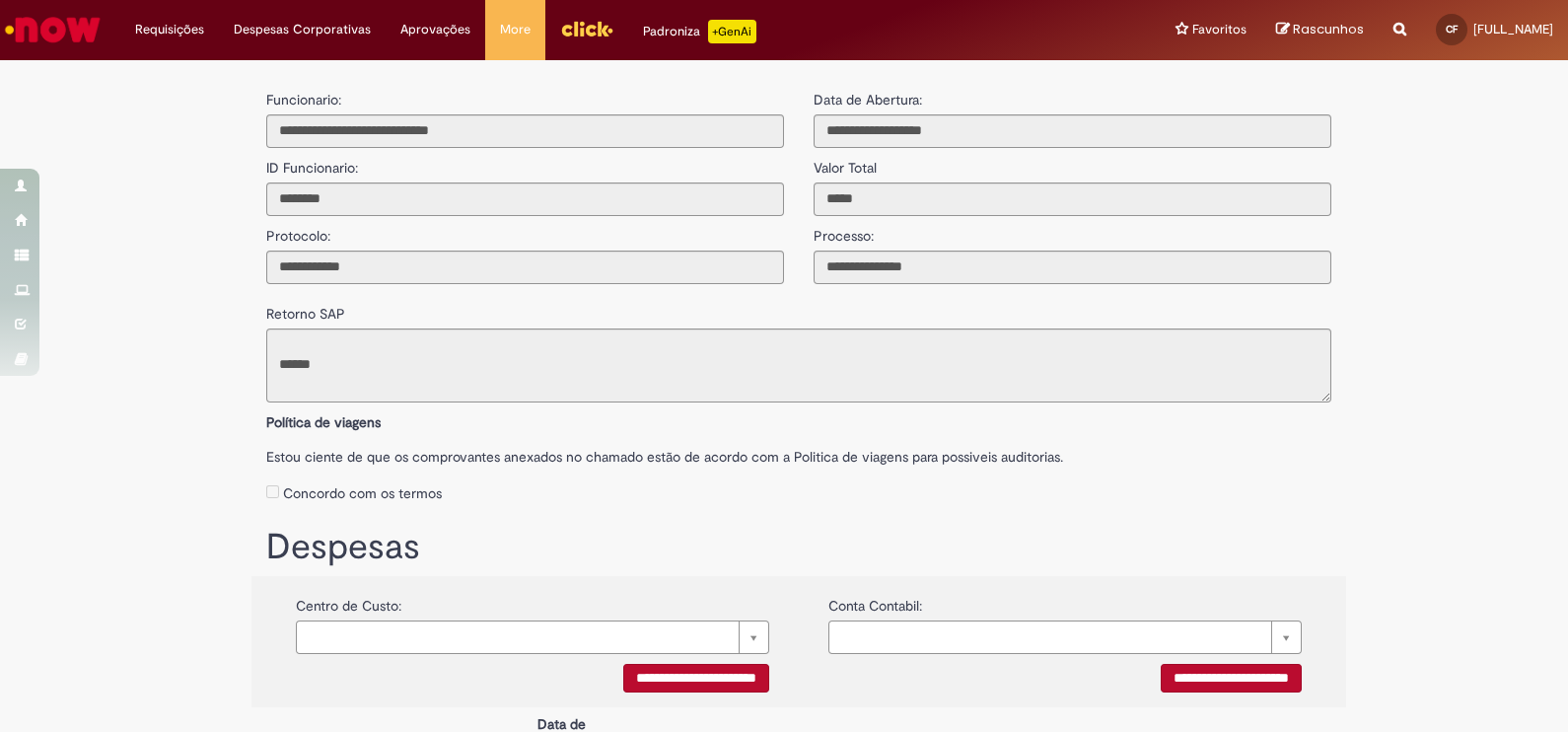 click at bounding box center [799, 365] 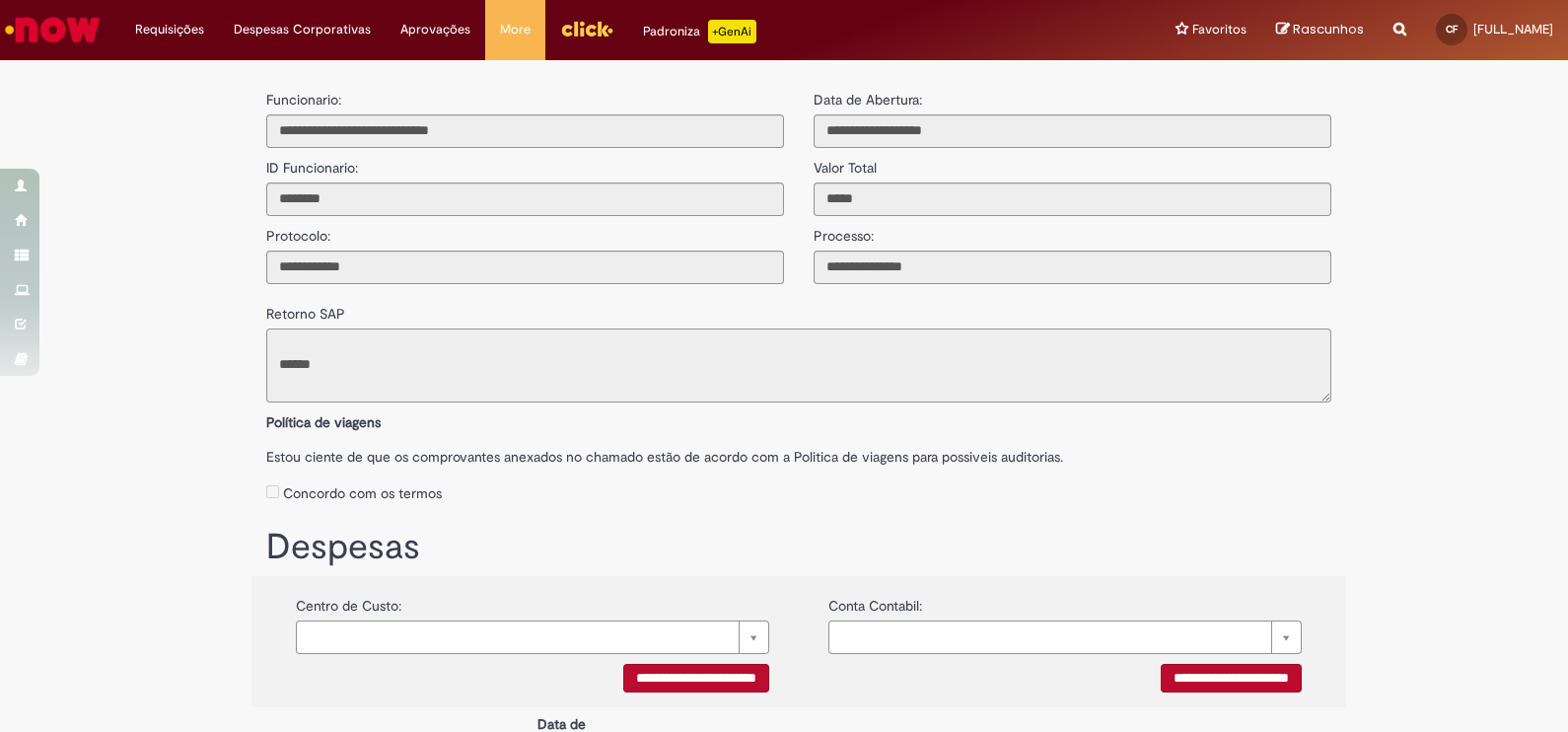 scroll, scrollTop: 255, scrollLeft: 0, axis: vertical 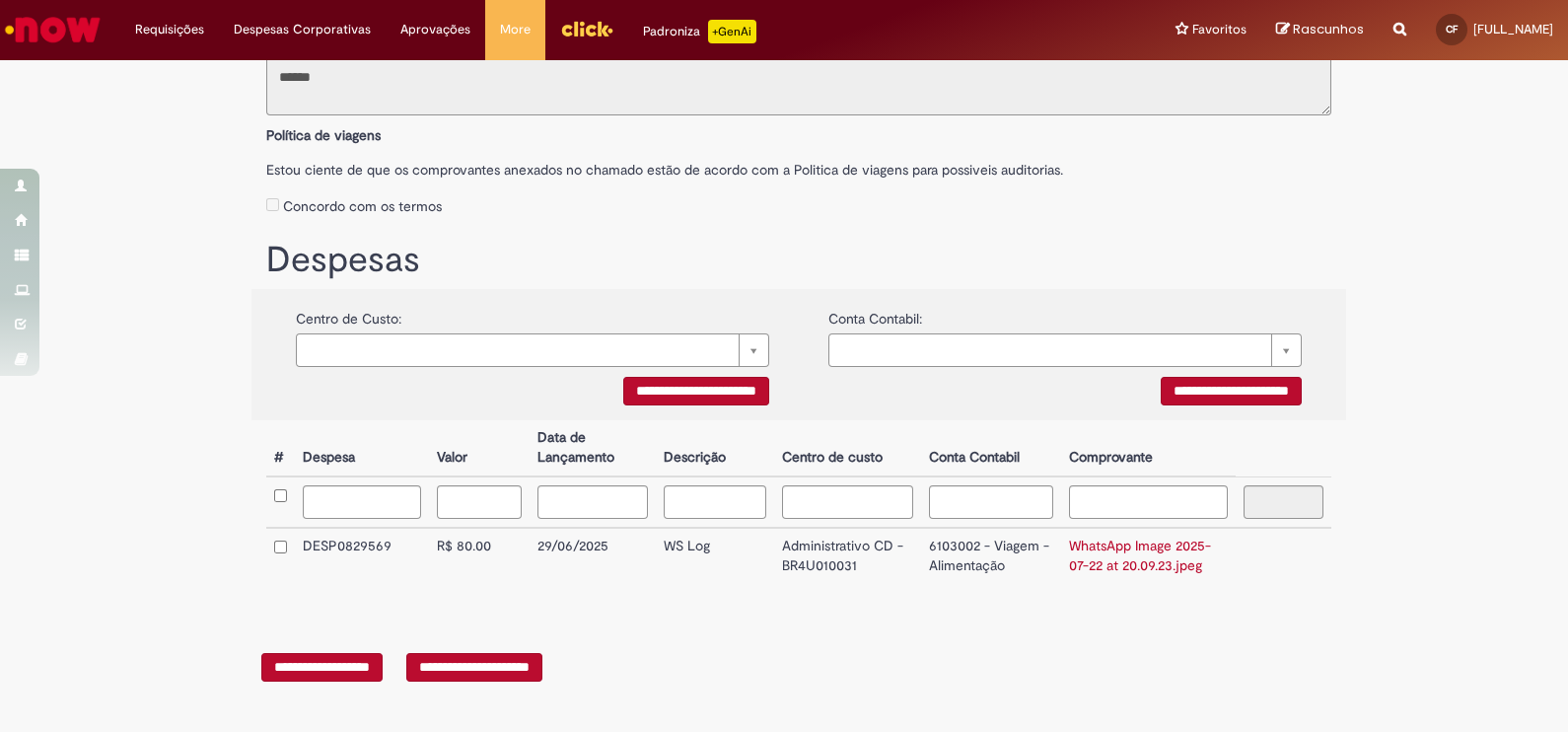 click on "**********" at bounding box center (474, 667) 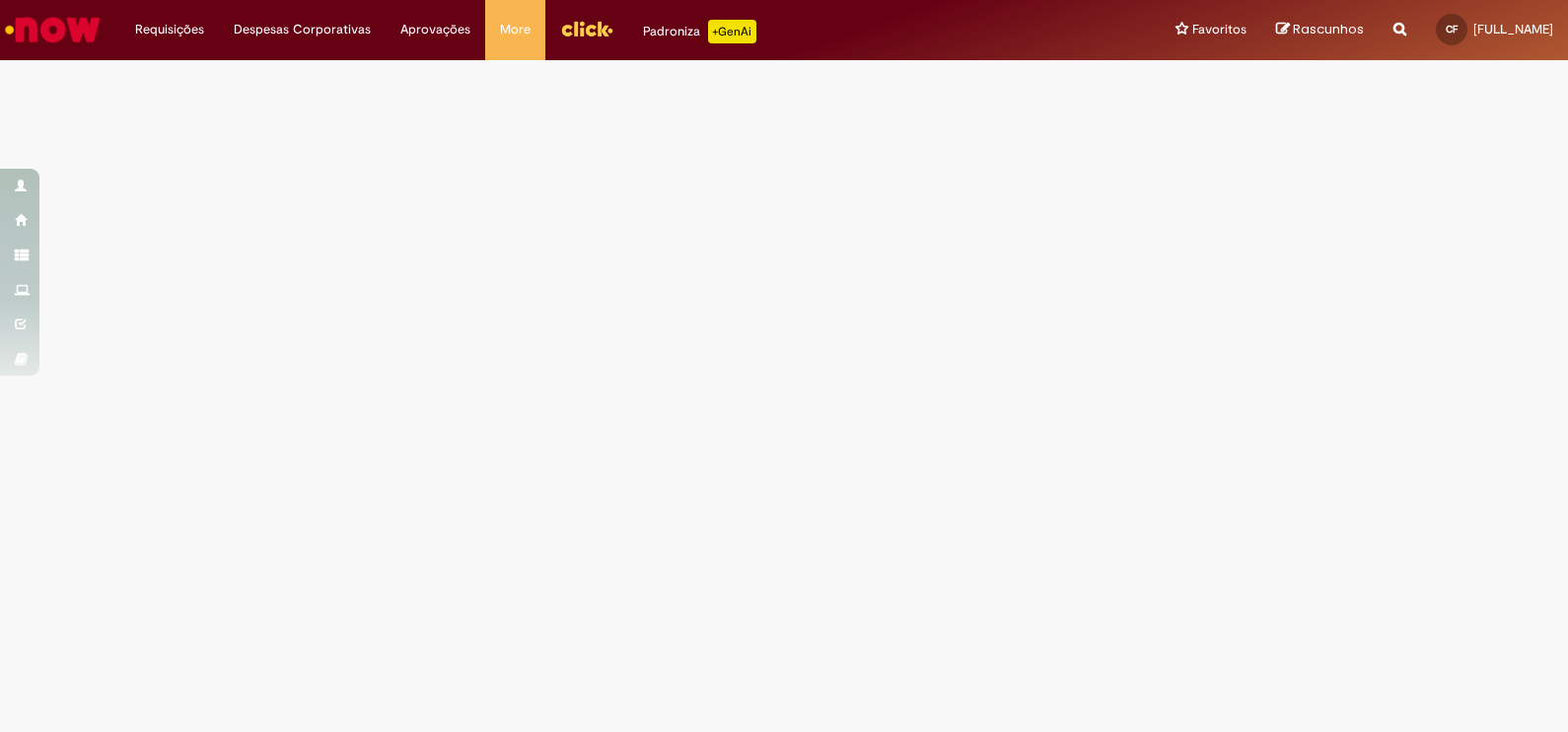 scroll, scrollTop: 0, scrollLeft: 0, axis: both 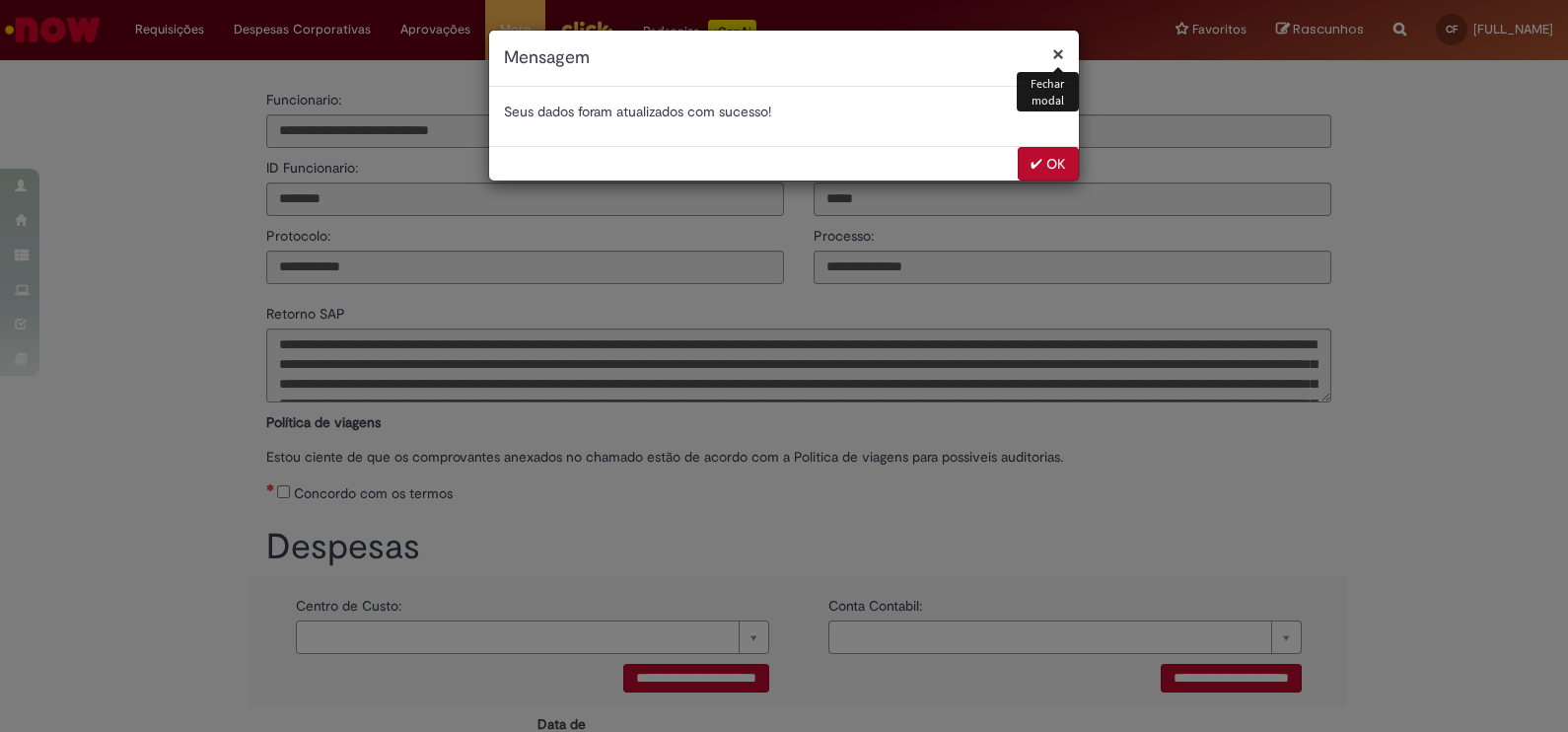 click on "✔ OK" at bounding box center (1048, 164) 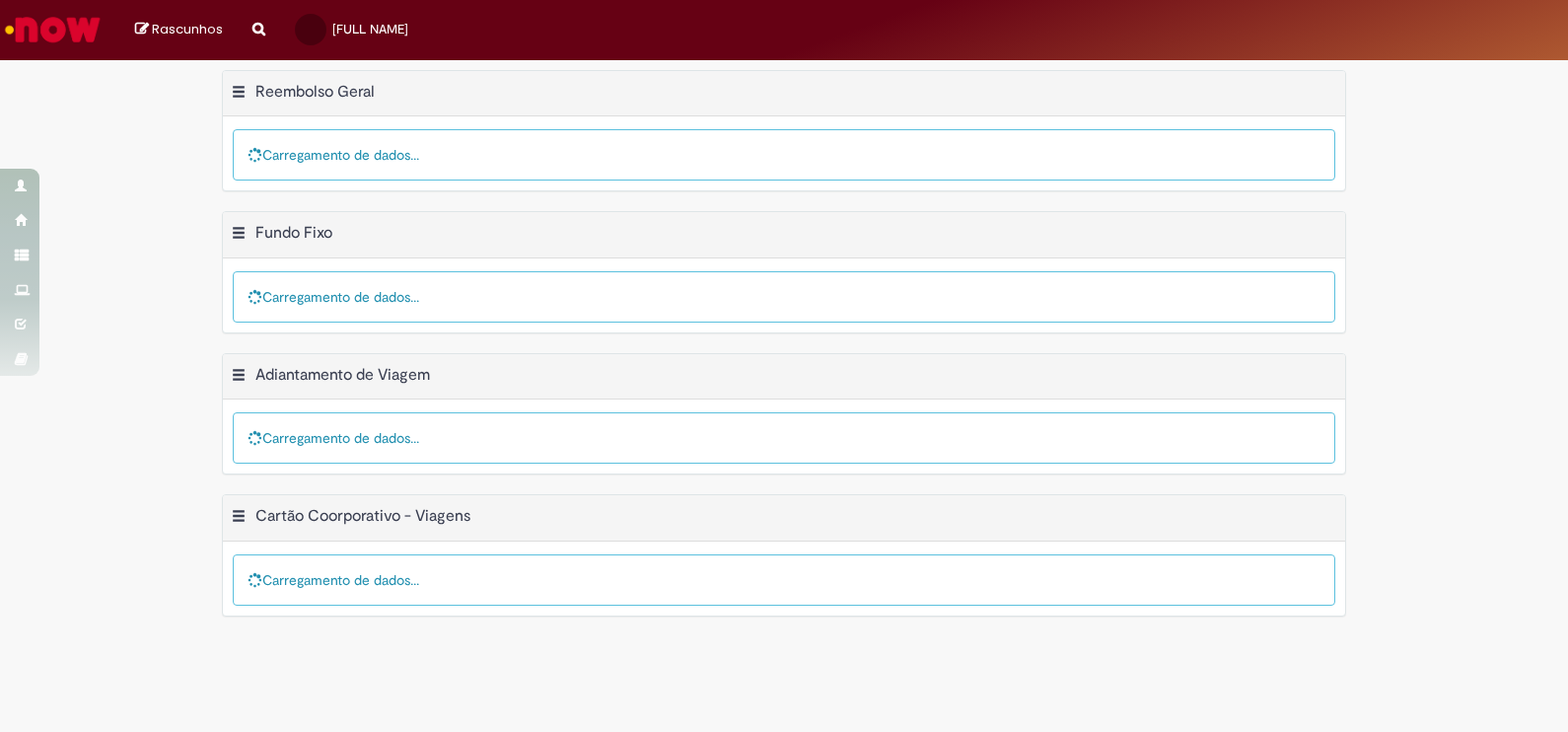 scroll, scrollTop: 0, scrollLeft: 0, axis: both 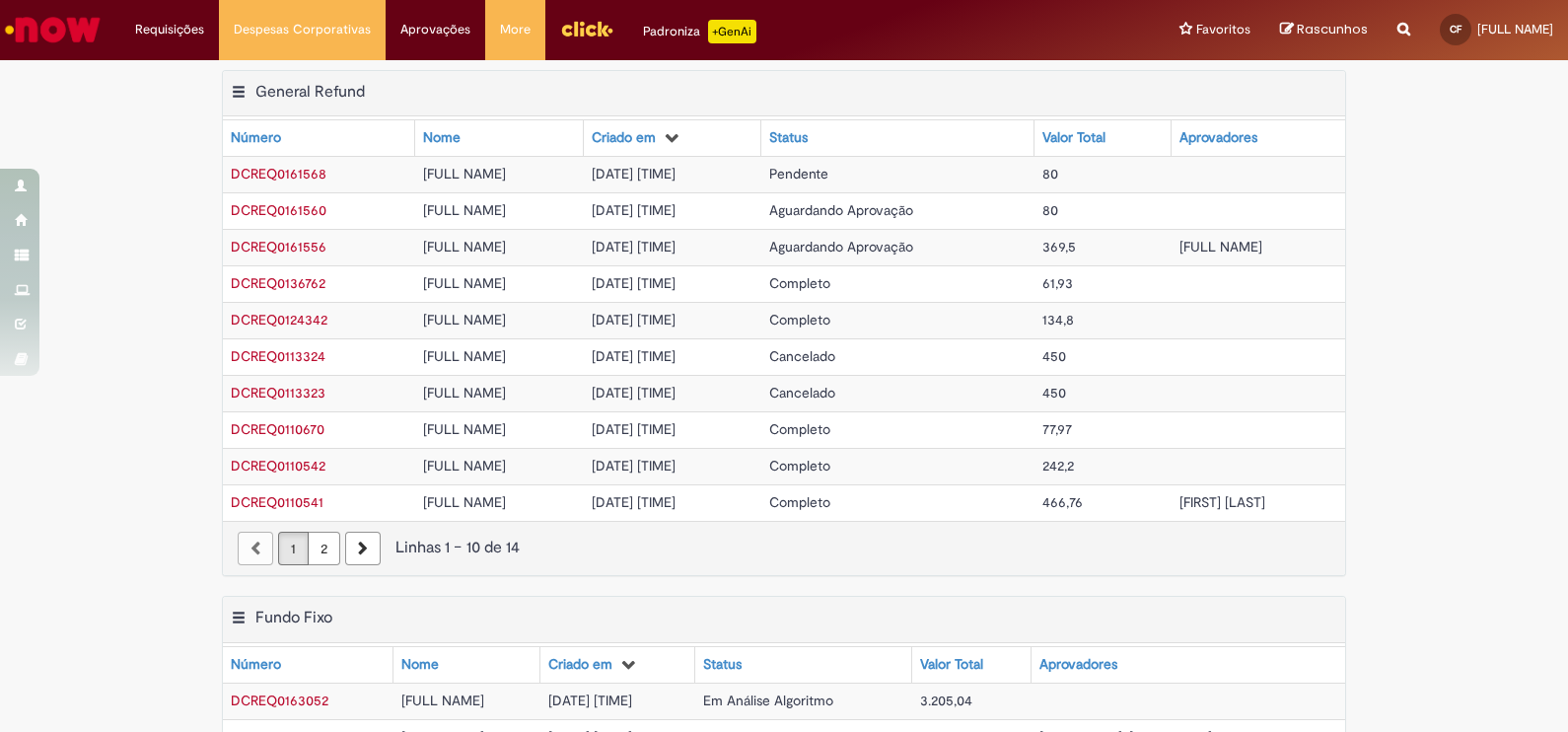click on "[DATE] [TIME]" at bounding box center [633, 174] 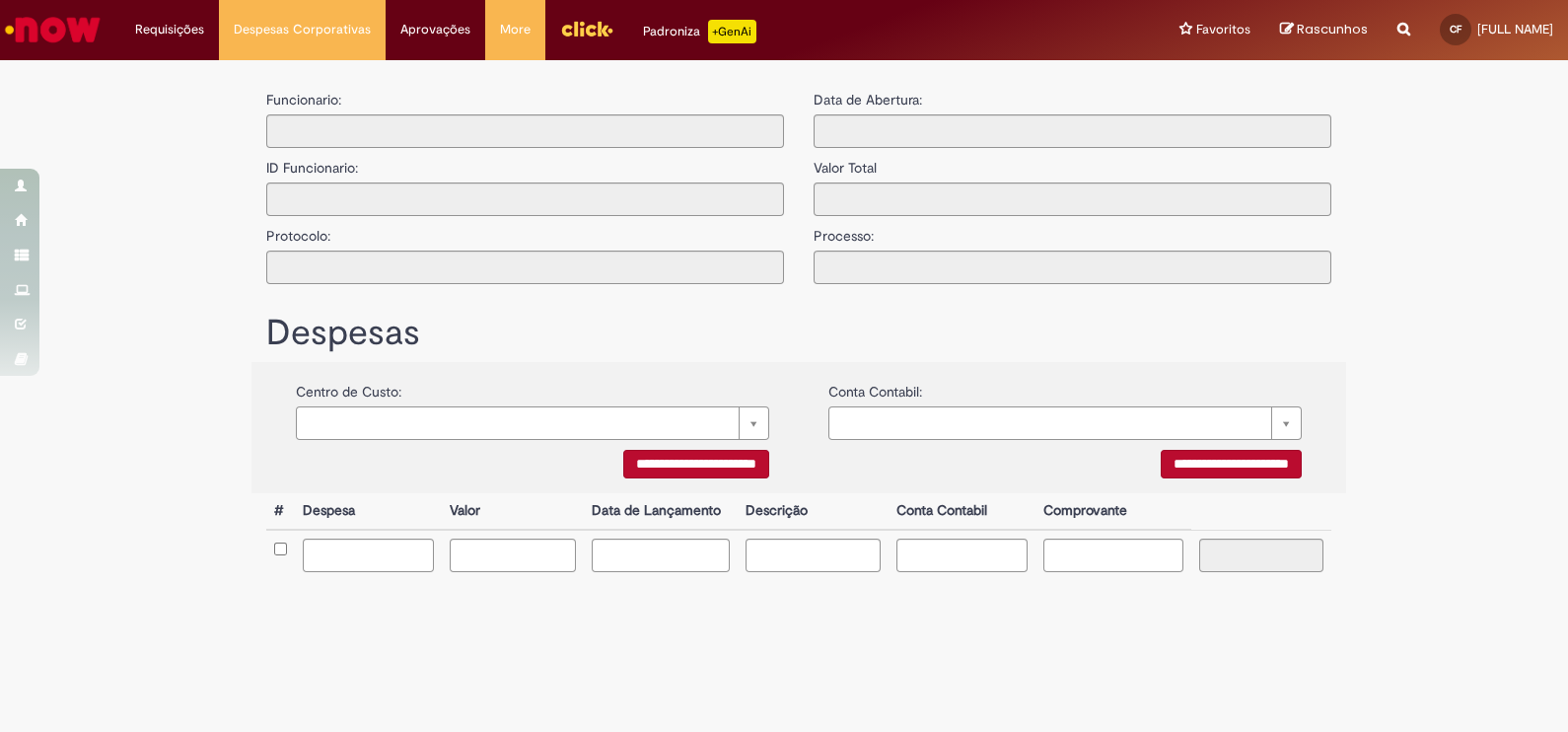 type on "**********" 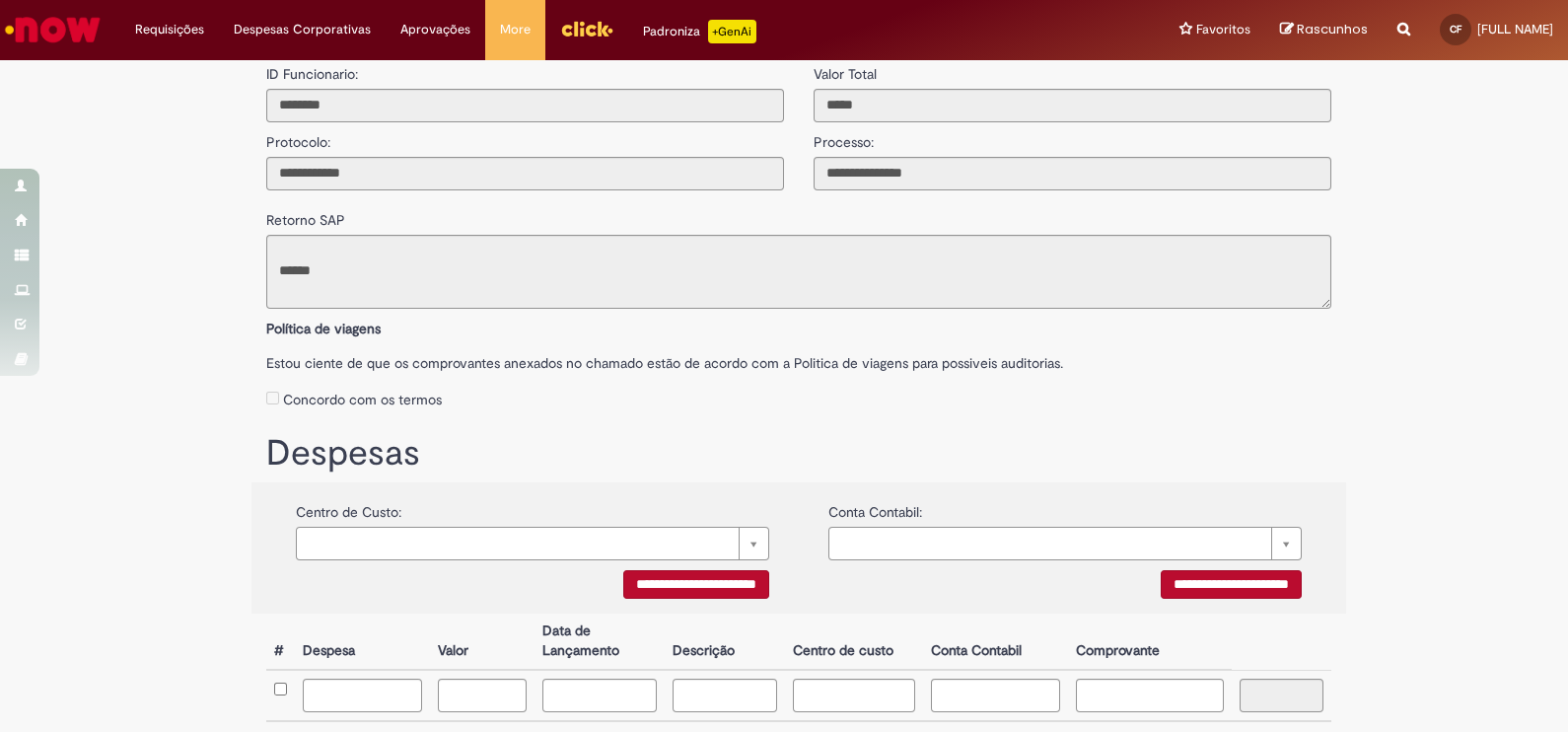 scroll, scrollTop: 290, scrollLeft: 0, axis: vertical 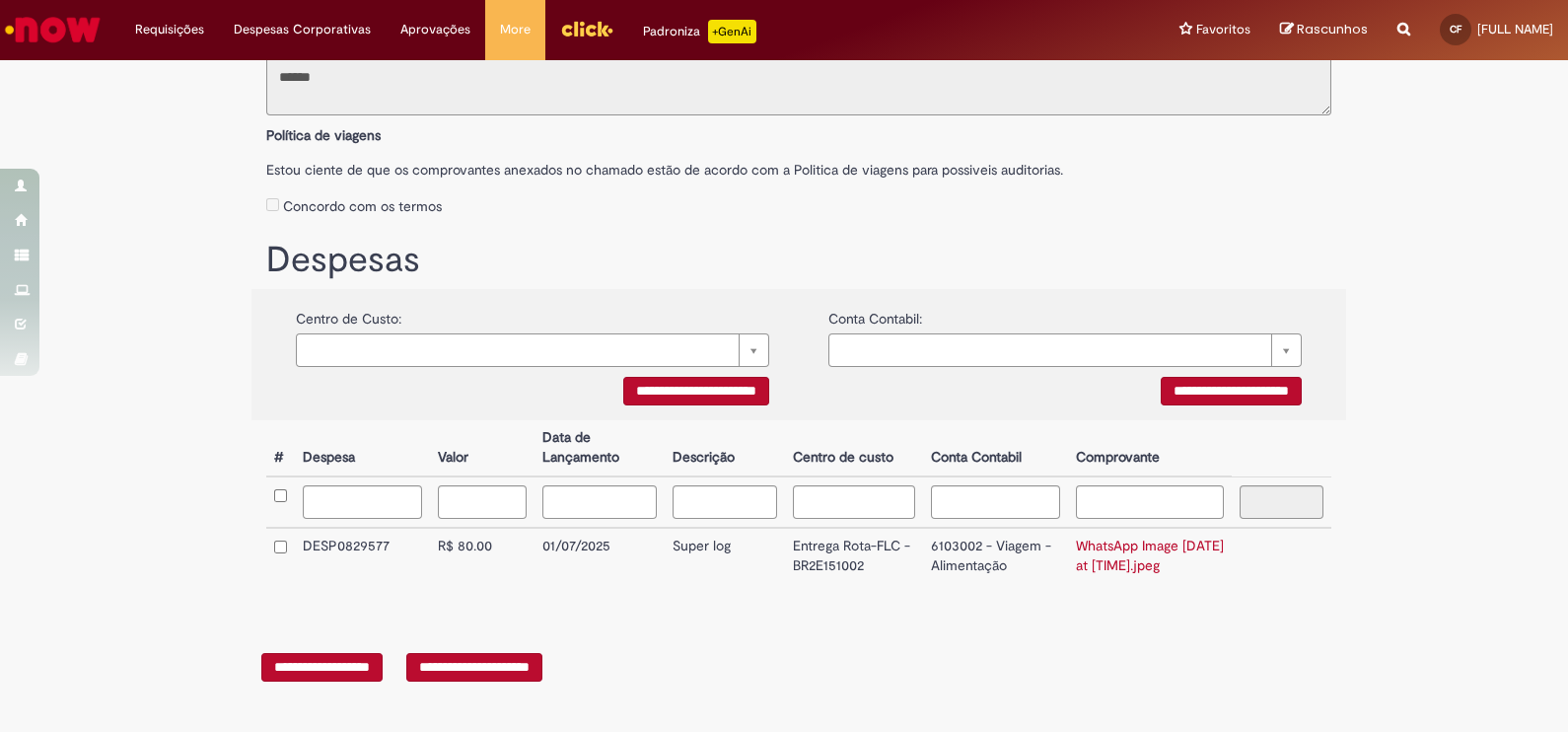 click on "**********" at bounding box center (474, 667) 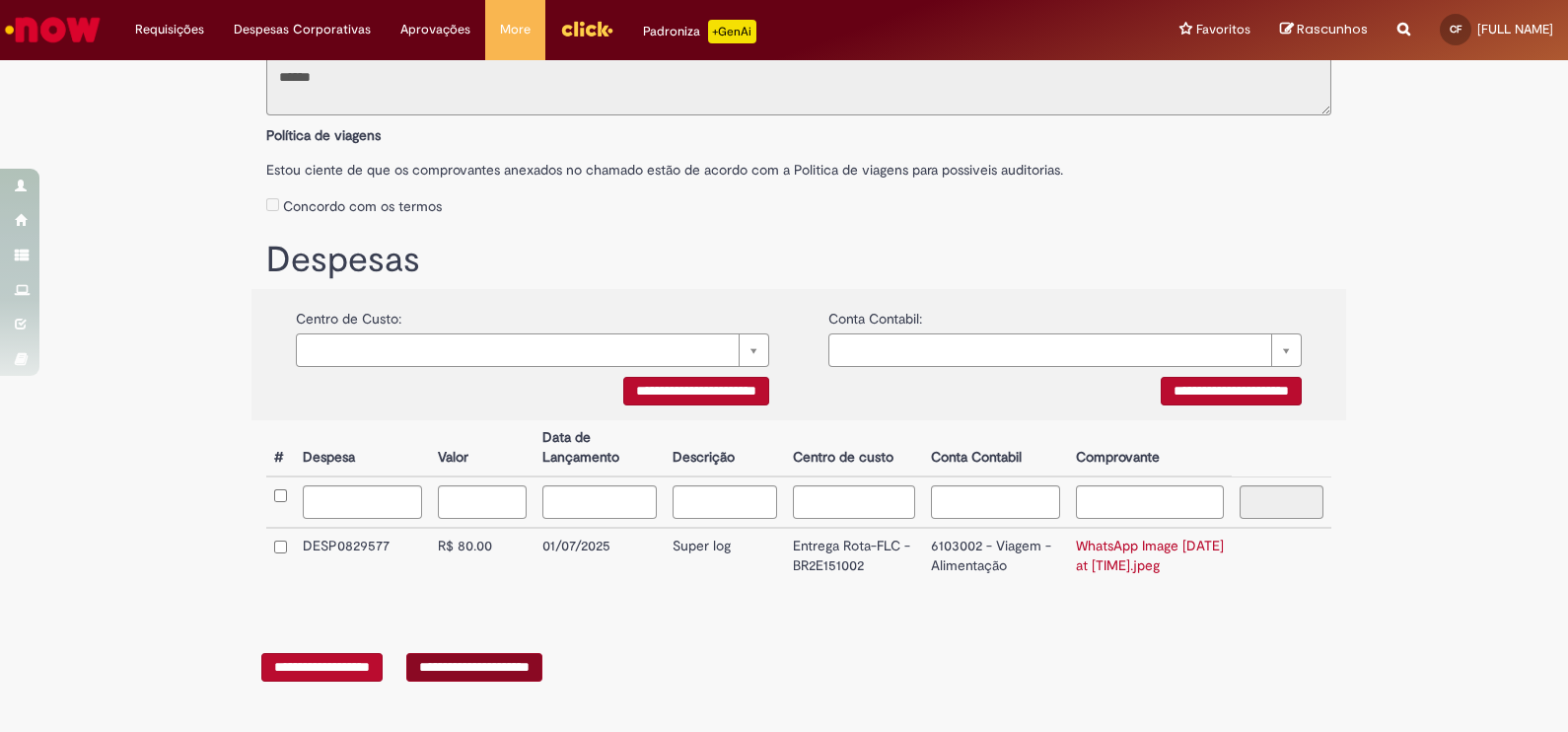 scroll, scrollTop: 0, scrollLeft: 0, axis: both 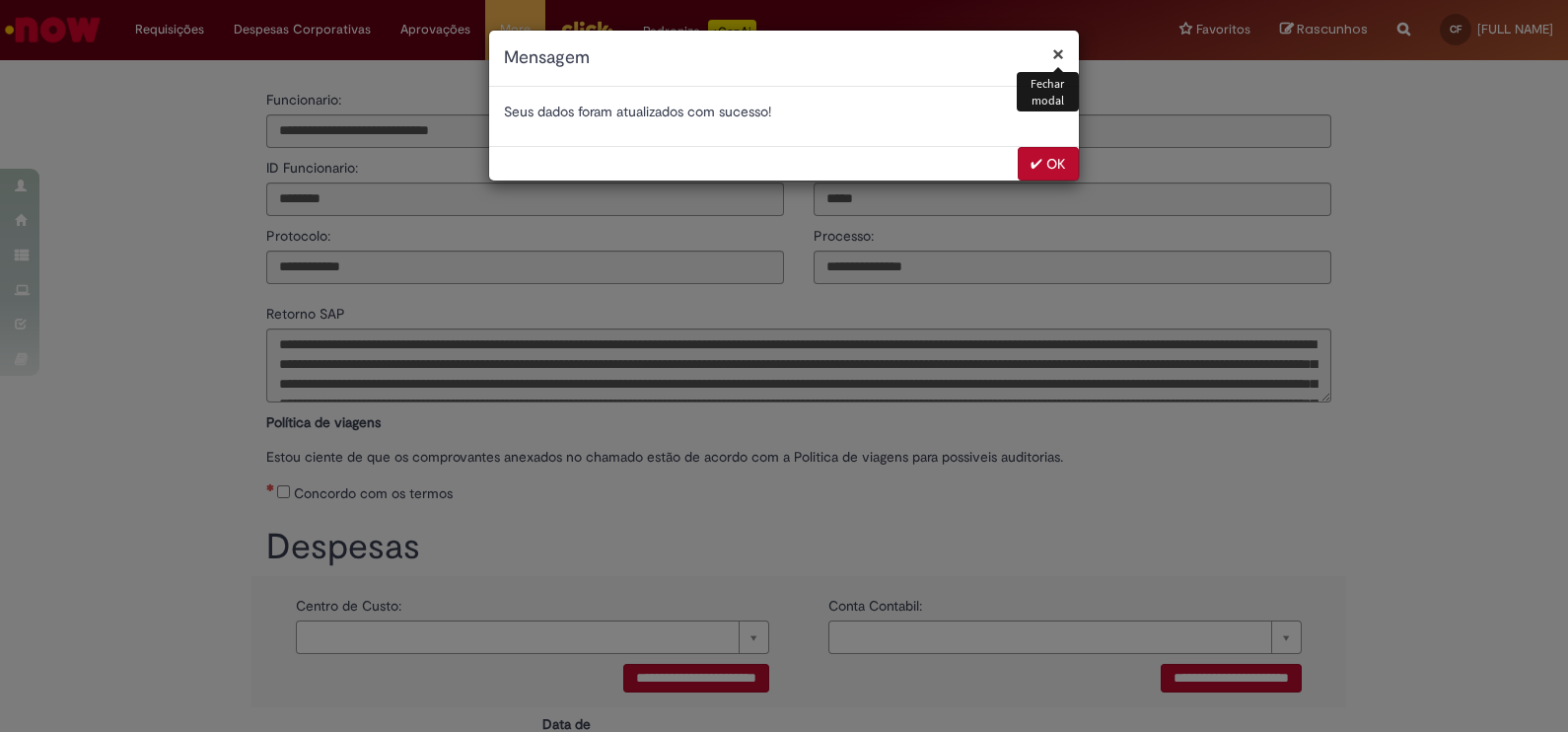 click on "✔ OK" at bounding box center (1048, 164) 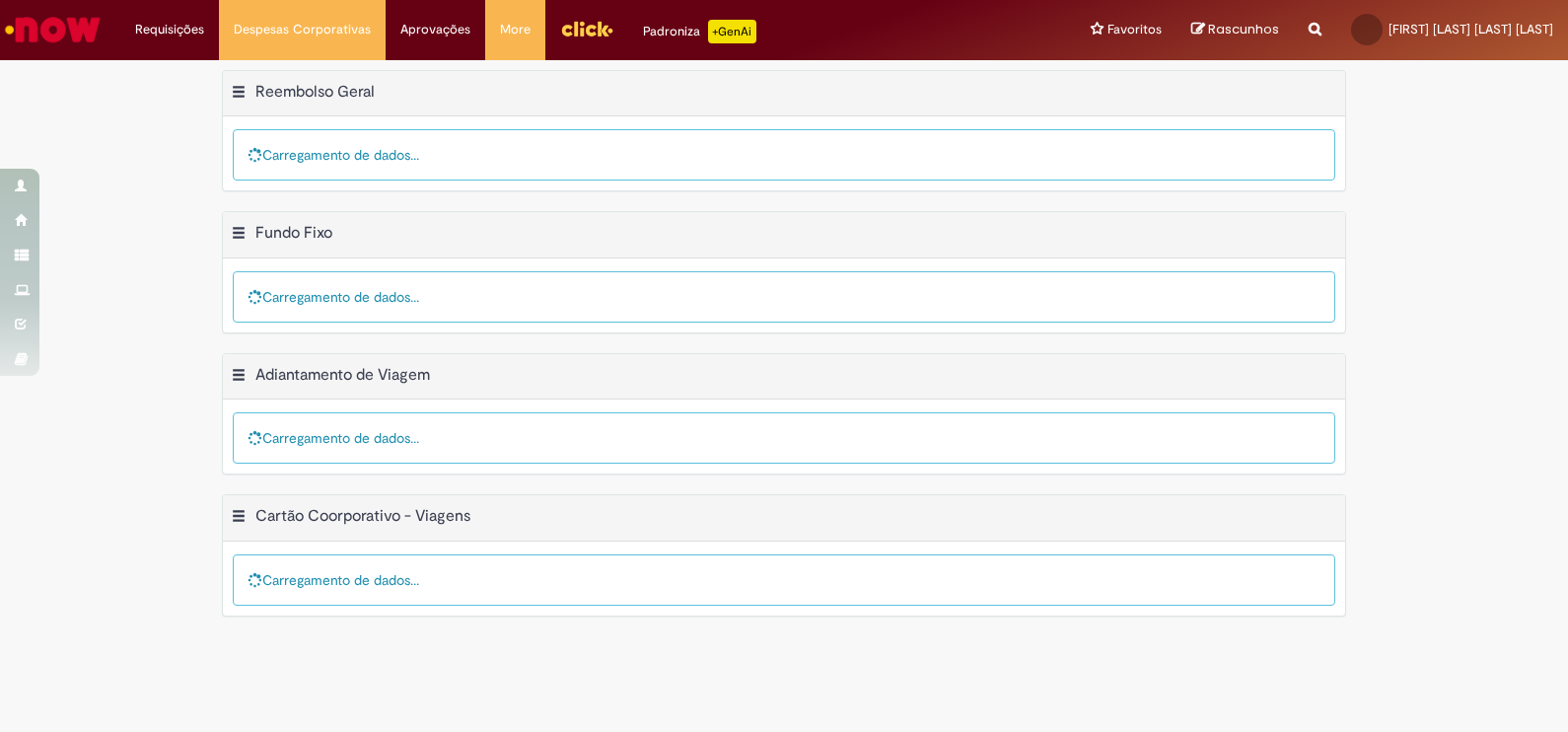 scroll, scrollTop: 0, scrollLeft: 0, axis: both 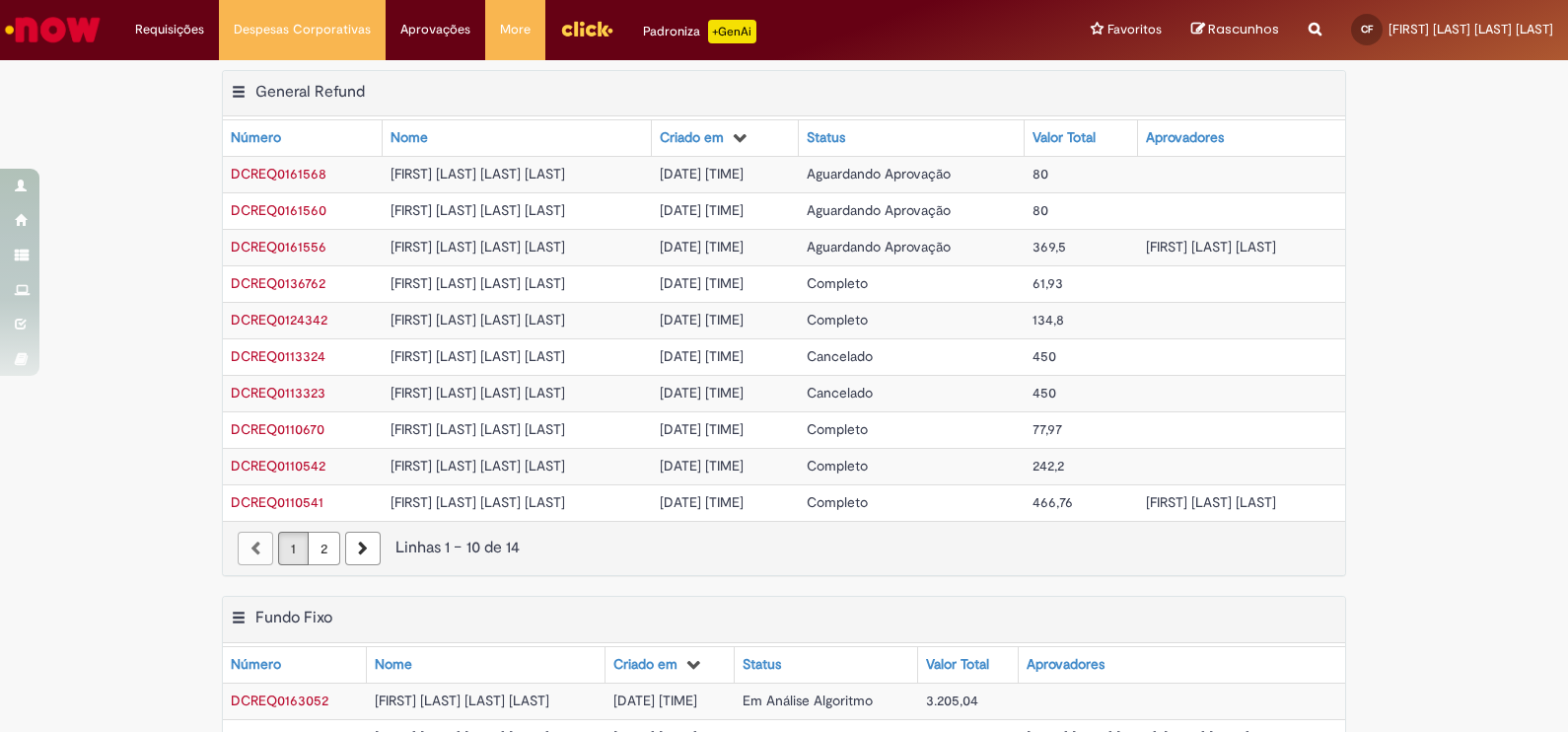 click on "80" at bounding box center [1081, 174] 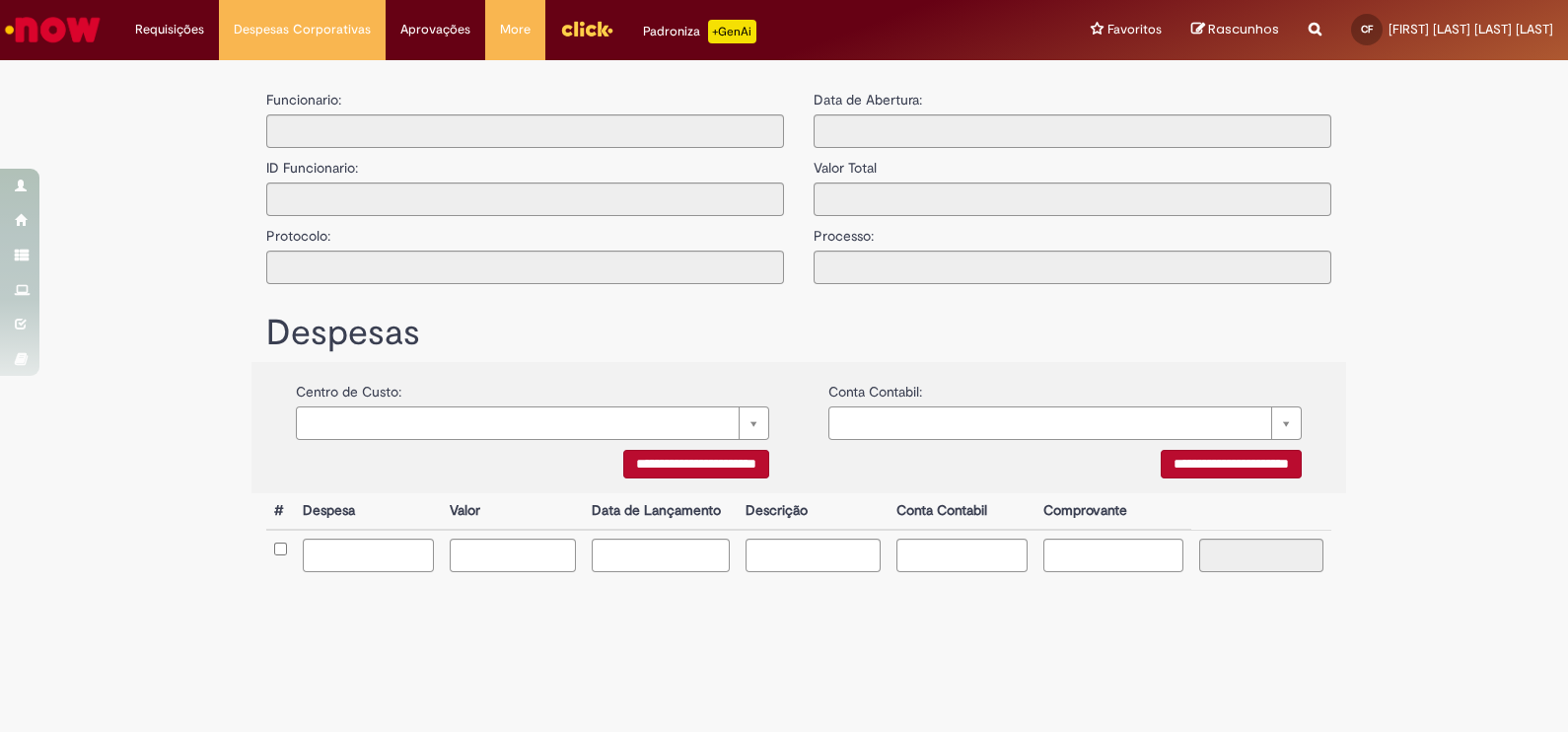 type on "**********" 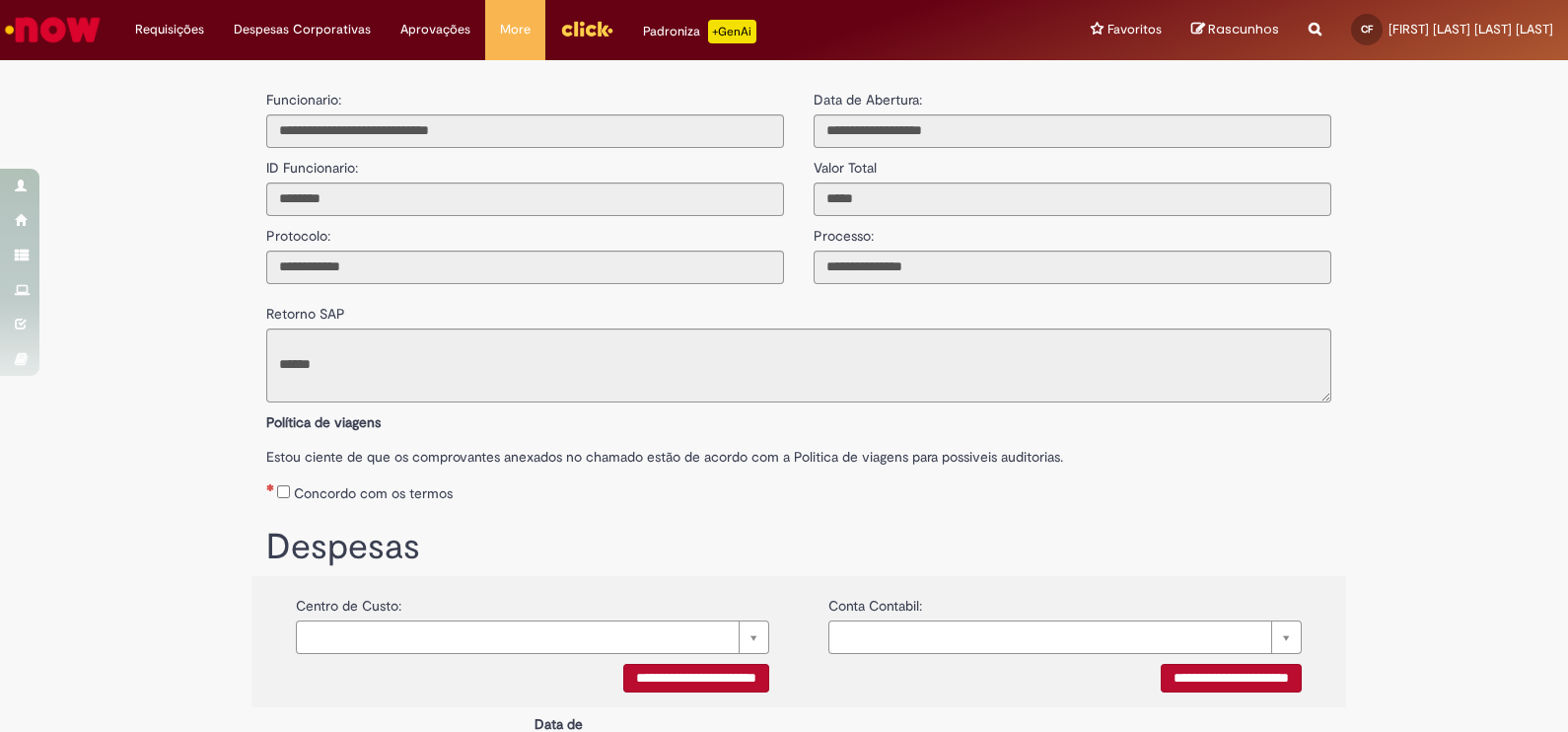 scroll, scrollTop: 290, scrollLeft: 0, axis: vertical 